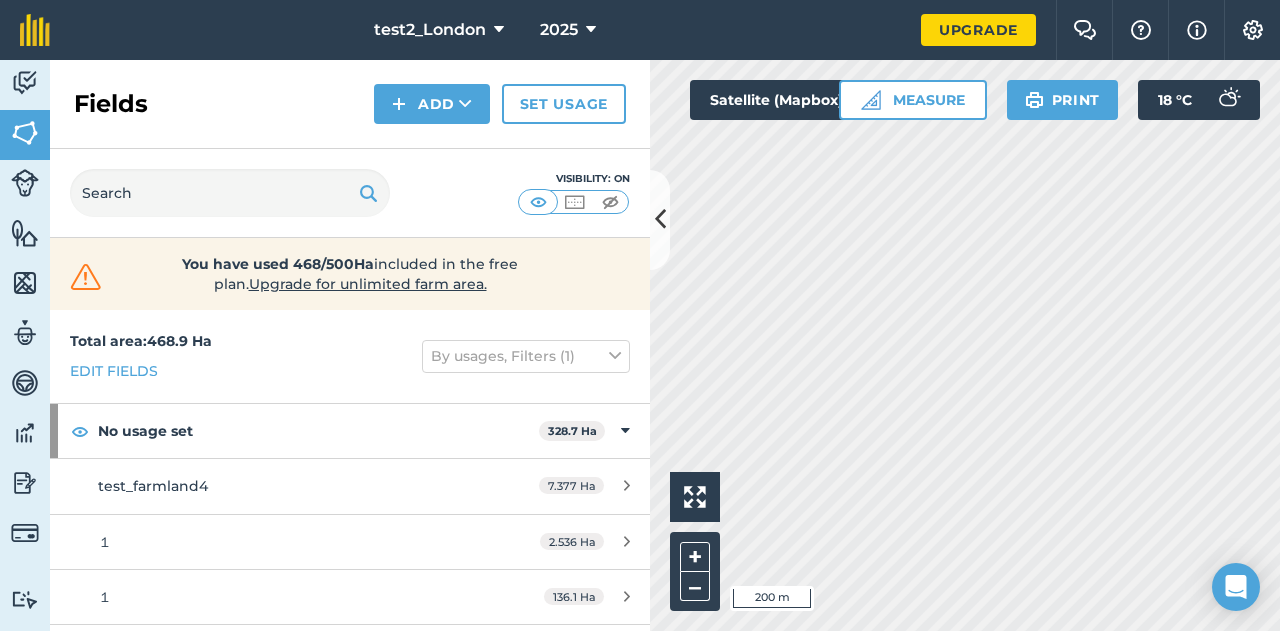 scroll, scrollTop: 0, scrollLeft: 0, axis: both 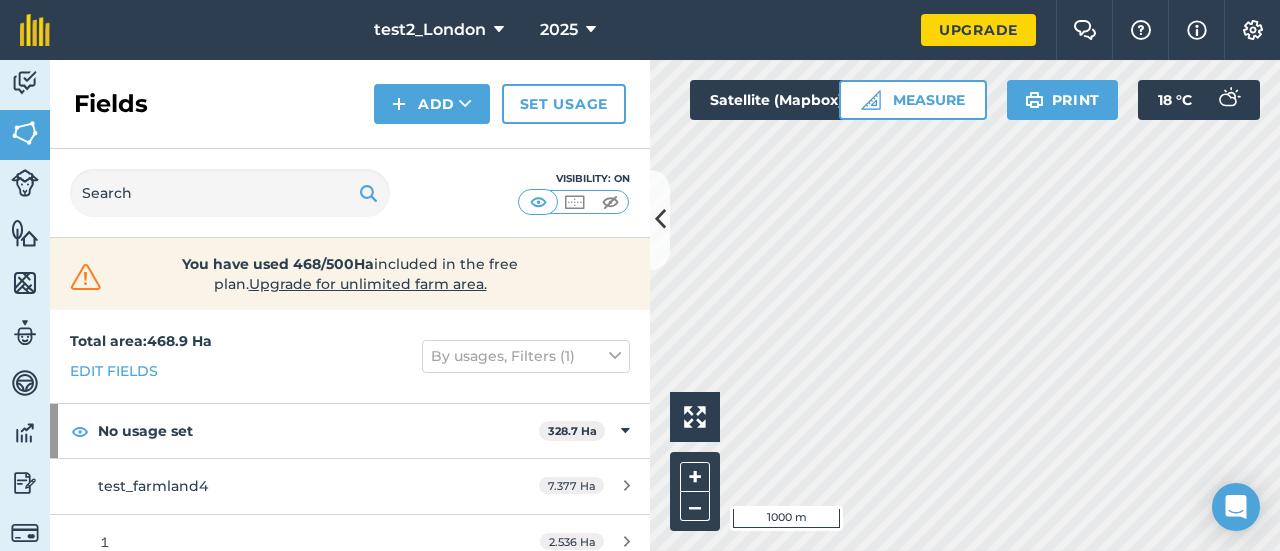 click on "Fields   Add   Set usage" at bounding box center (350, 104) 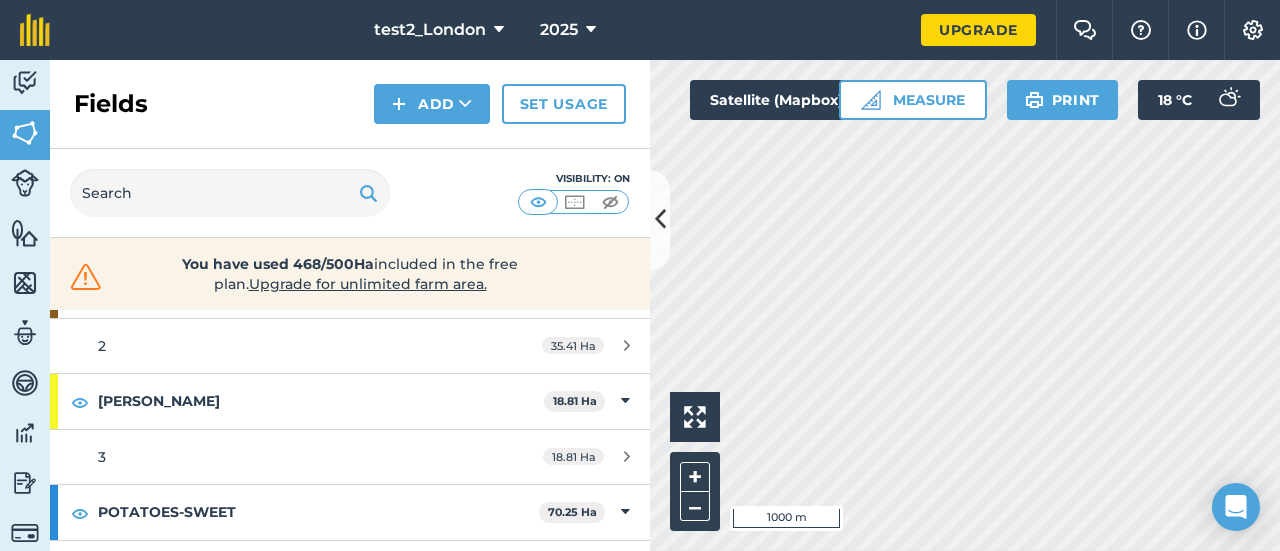scroll, scrollTop: 700, scrollLeft: 0, axis: vertical 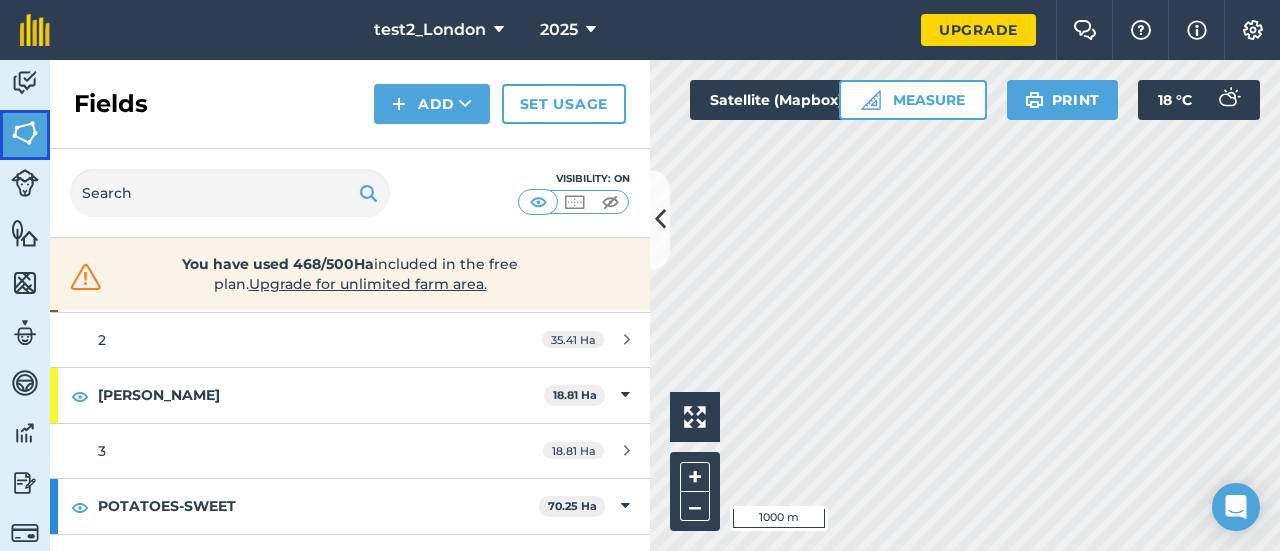 click at bounding box center (25, 133) 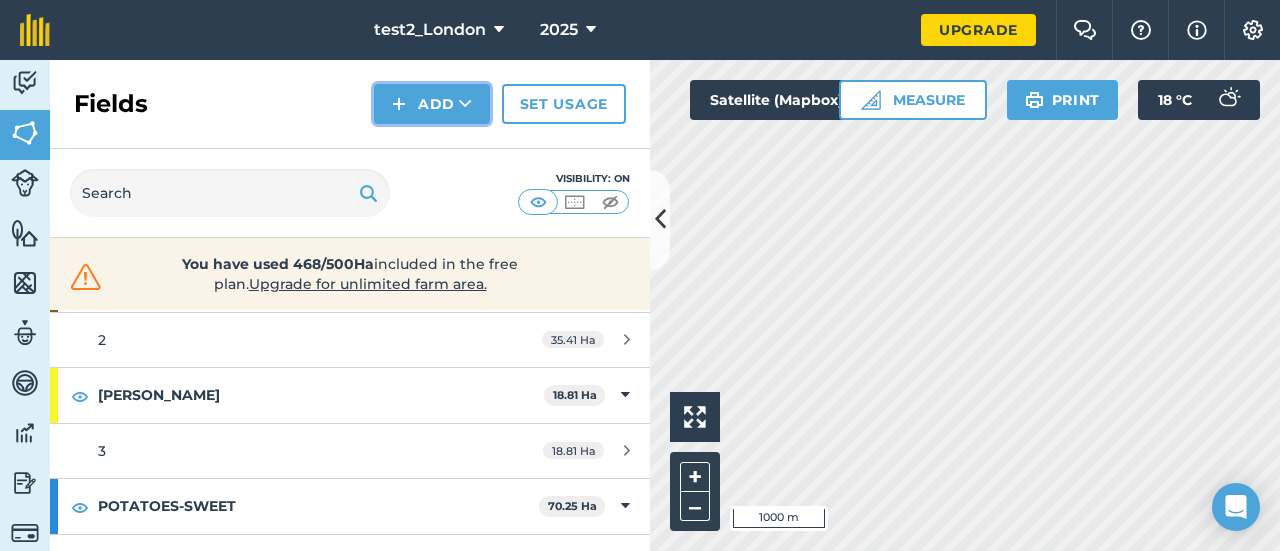 click on "Add" at bounding box center (432, 104) 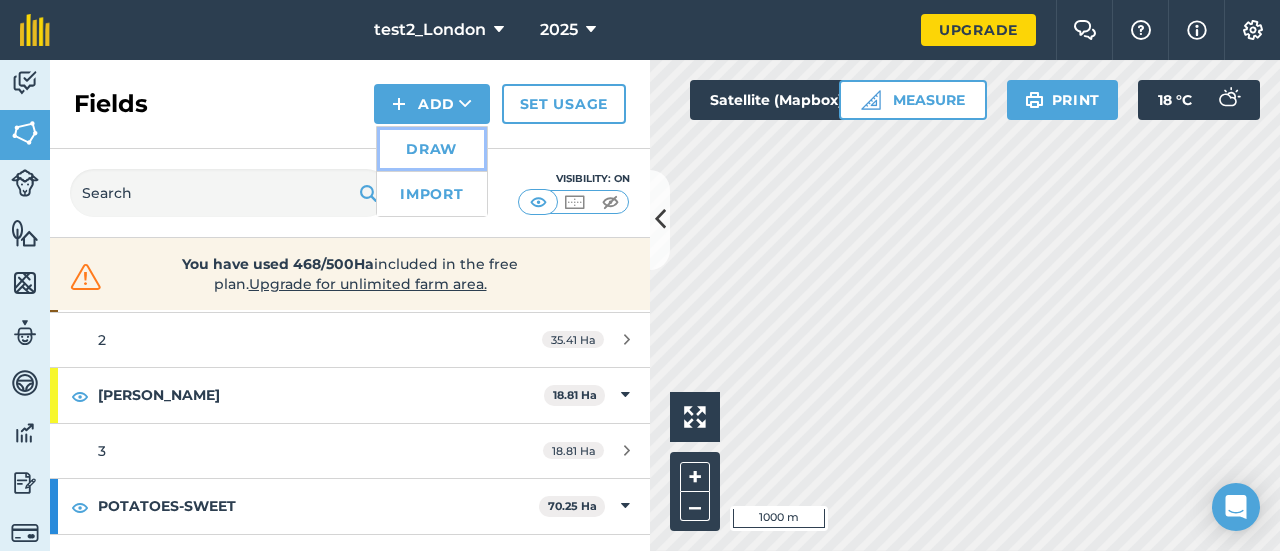 click on "Draw" at bounding box center [432, 149] 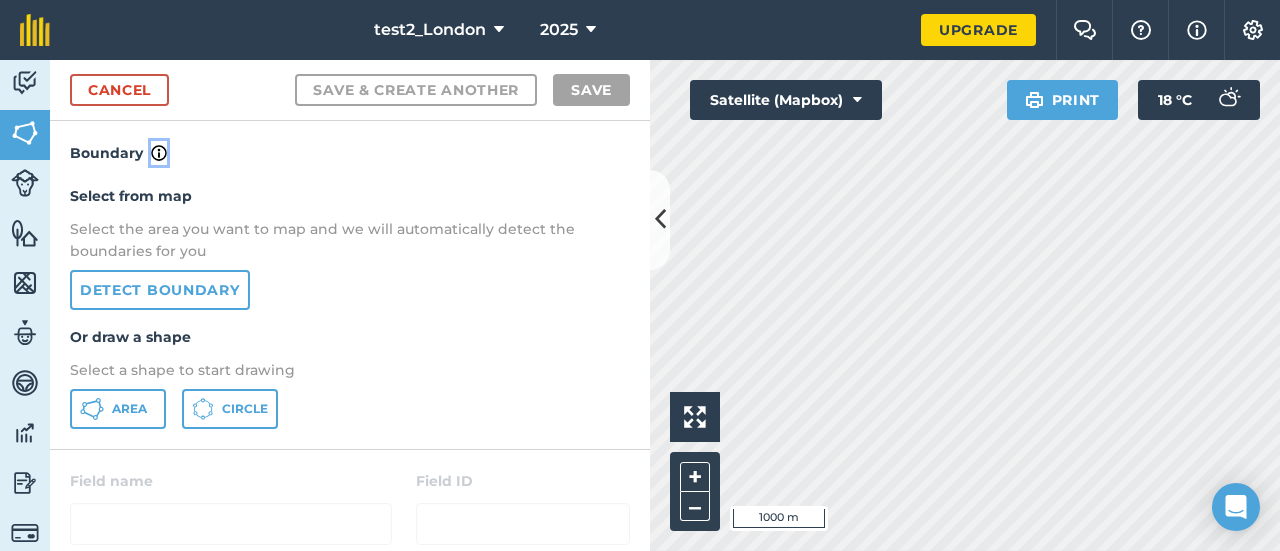 click at bounding box center (159, 153) 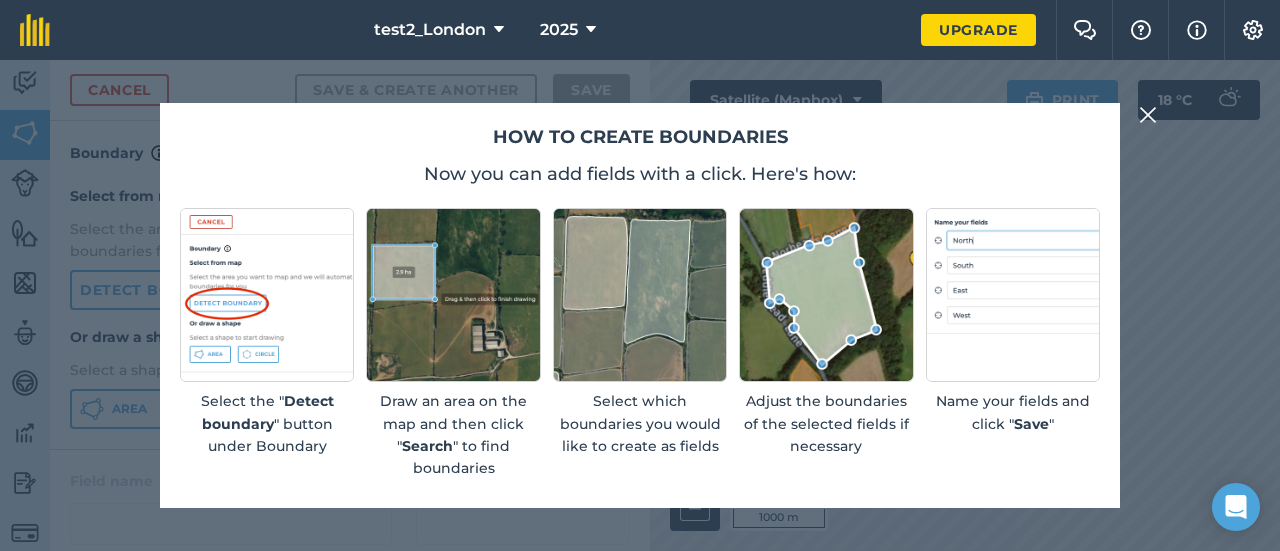 click at bounding box center [1148, 115] 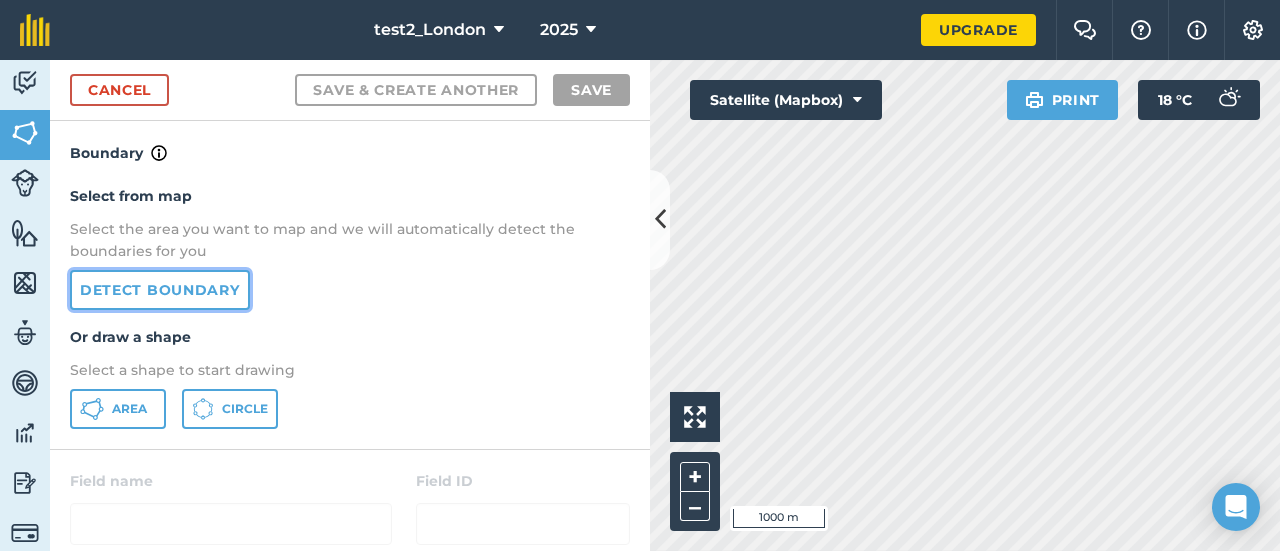click on "Detect boundary" at bounding box center (160, 290) 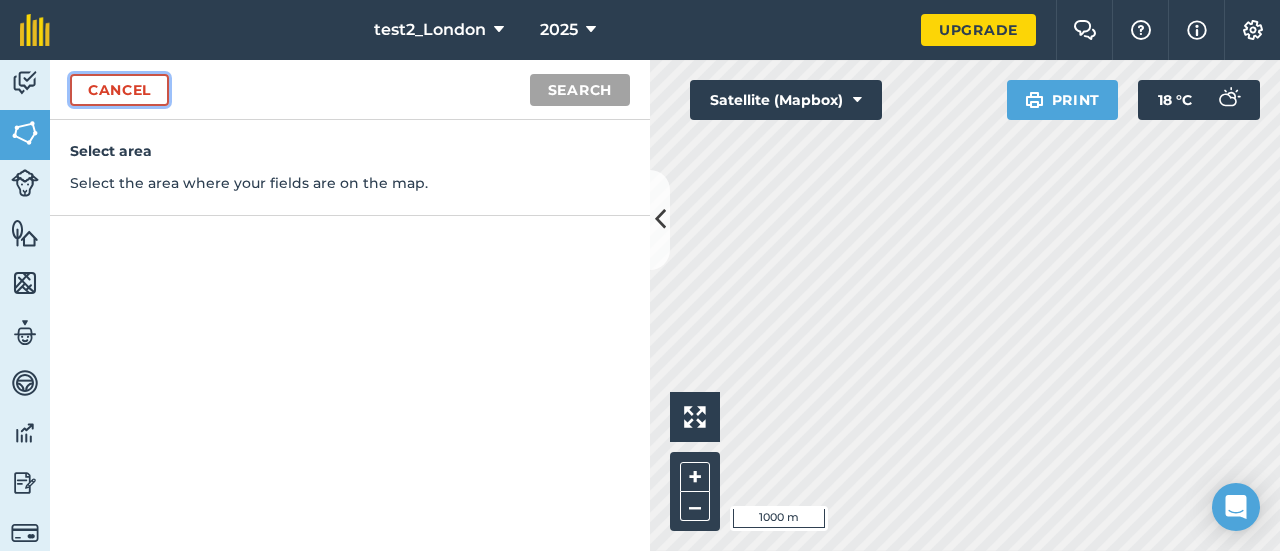 click on "Cancel" at bounding box center [119, 90] 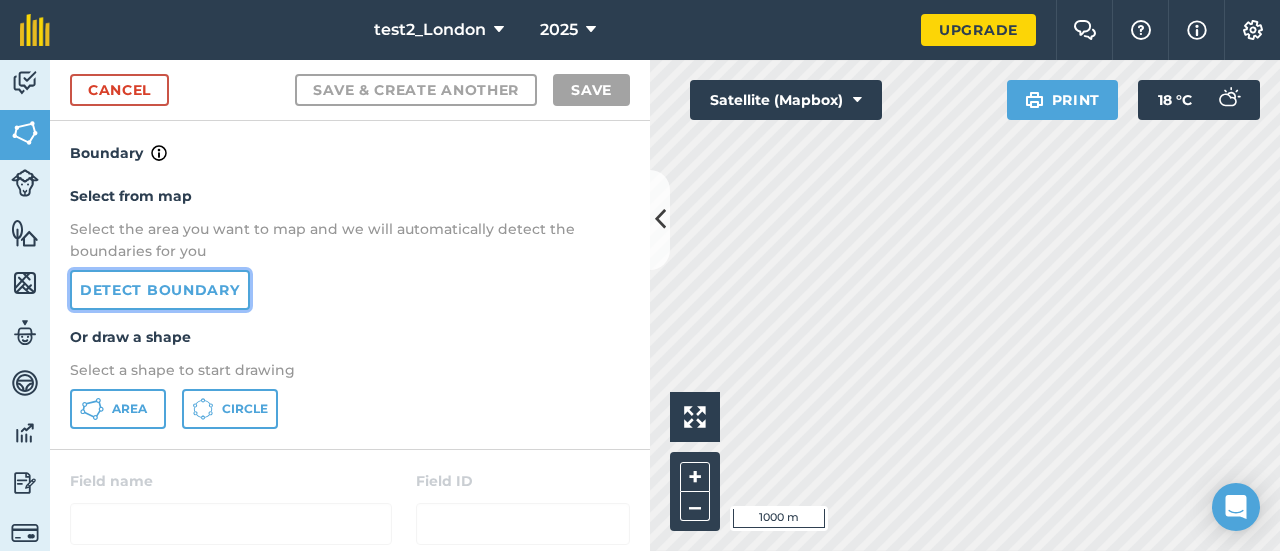 click on "Detect boundary" at bounding box center (160, 290) 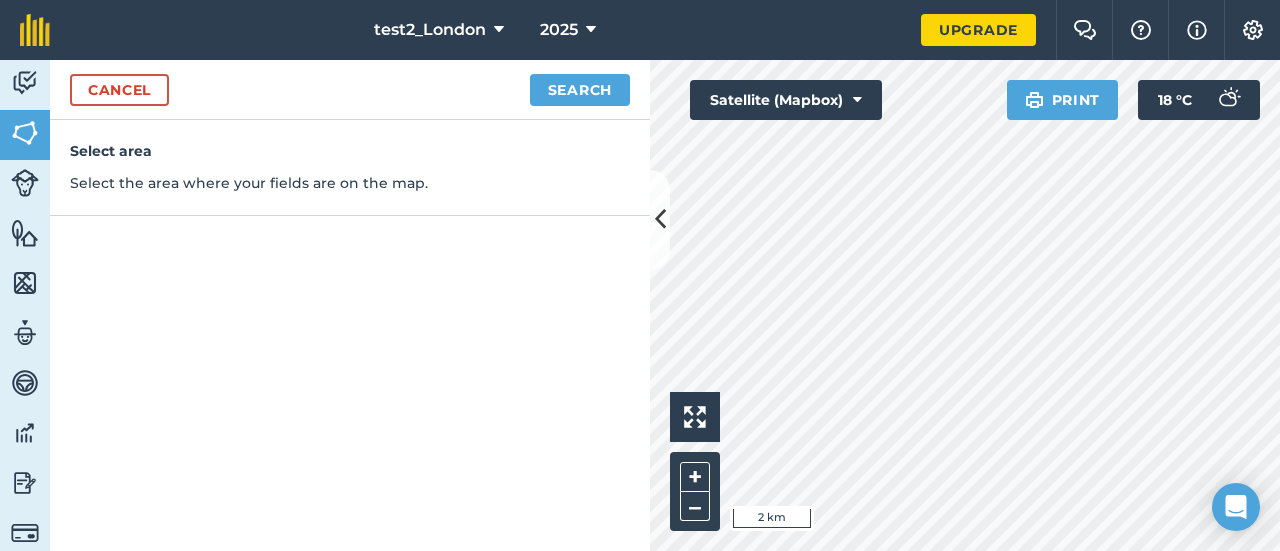 click on "Cancel Search" at bounding box center (350, 90) 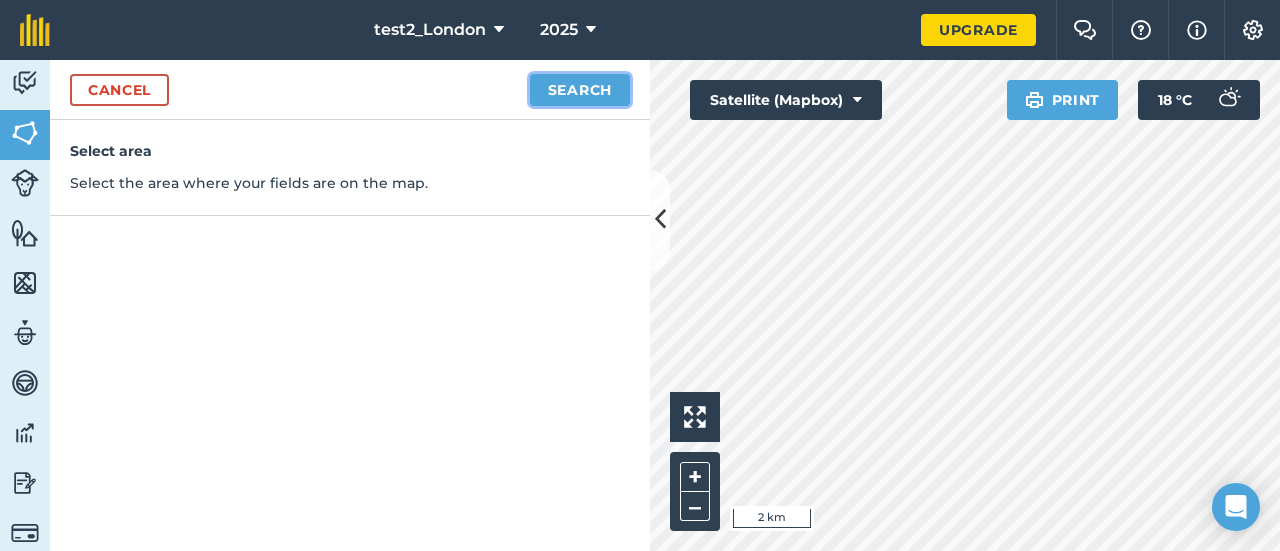 click on "Search" at bounding box center (580, 90) 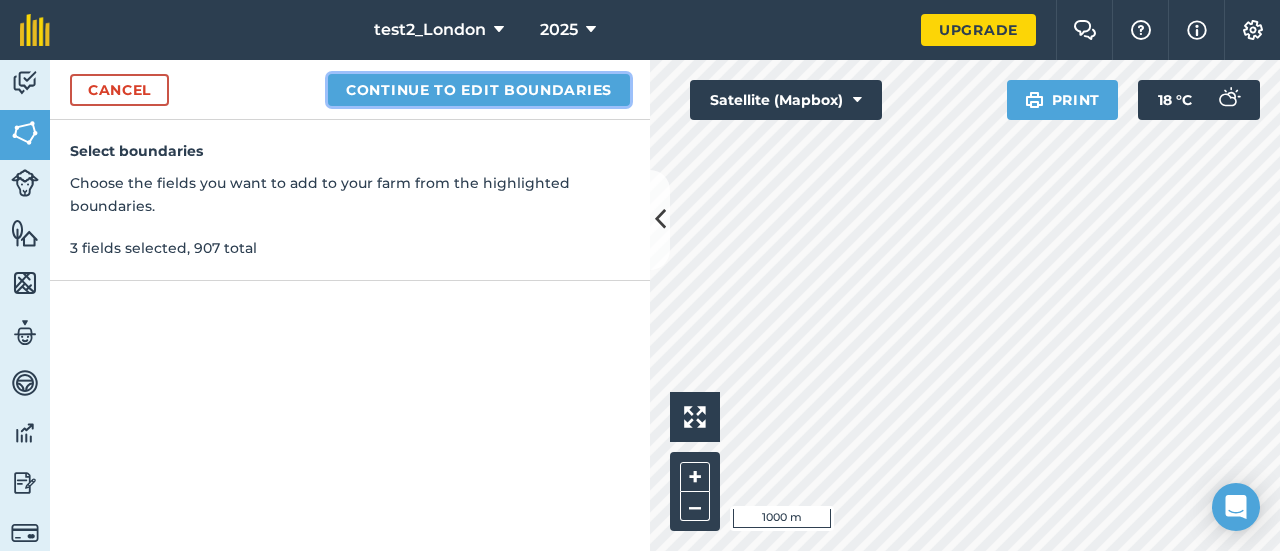 click on "Continue to edit boundaries" at bounding box center [479, 90] 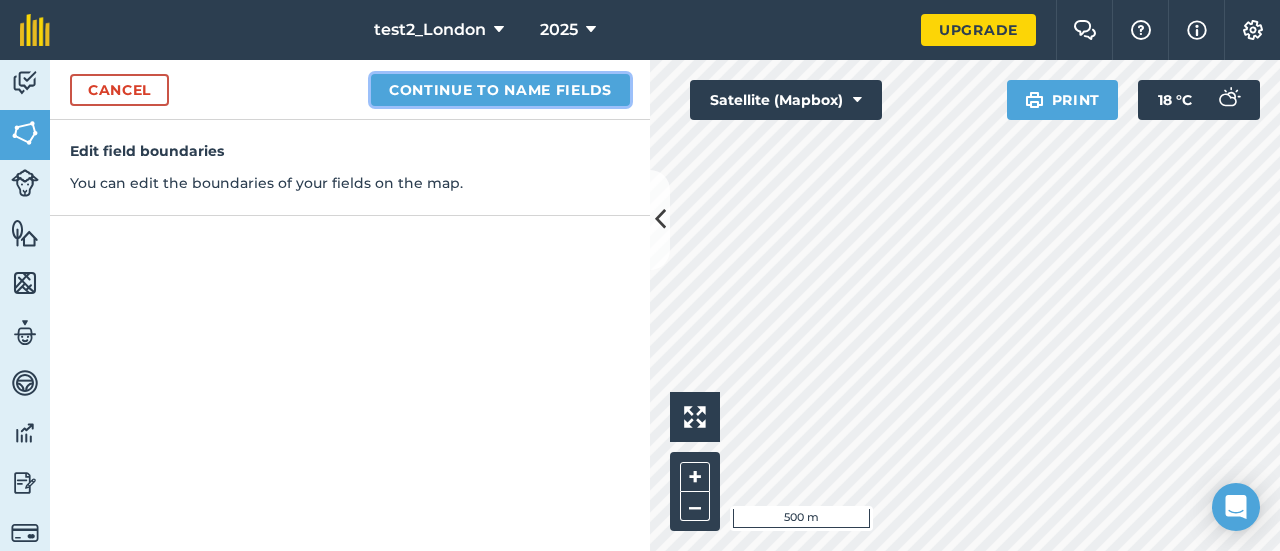 click on "Continue to name fields" at bounding box center [500, 90] 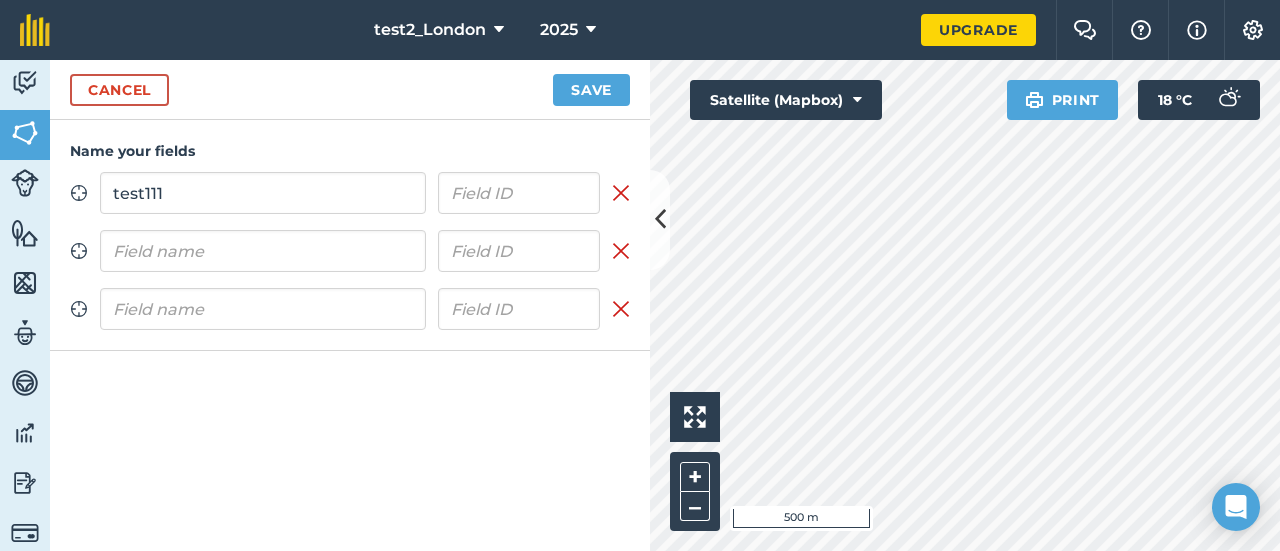 type on "test111" 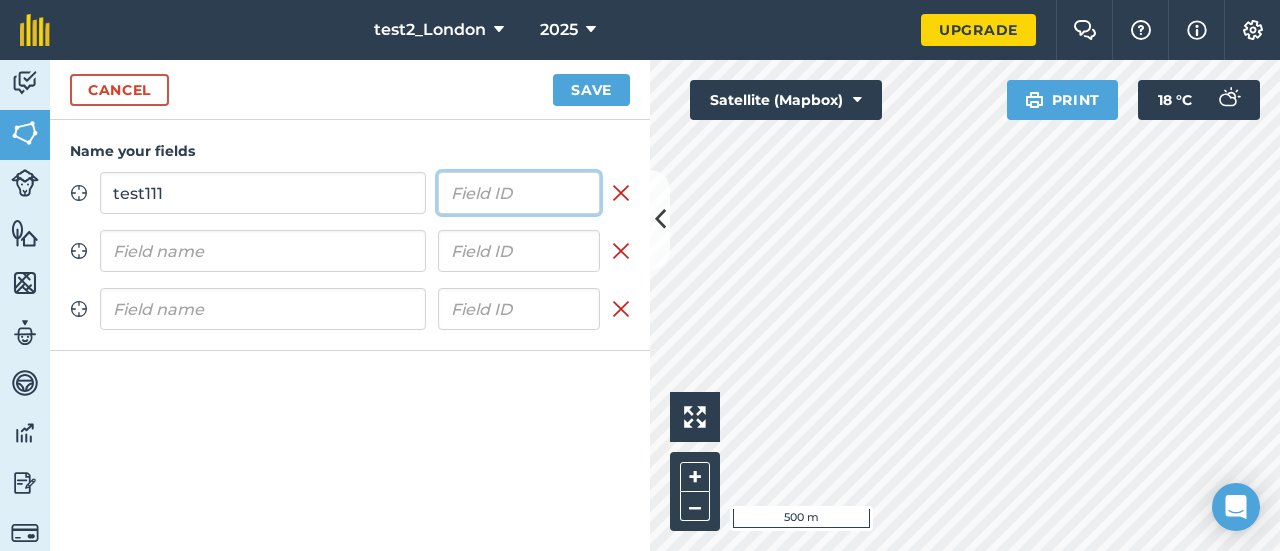 click at bounding box center [519, 193] 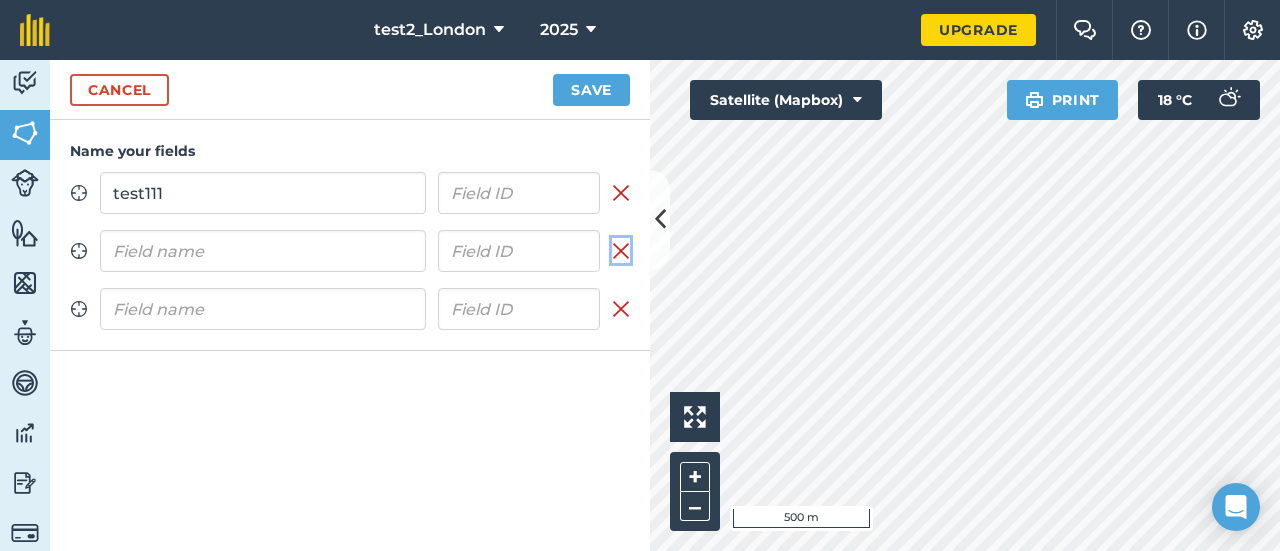 click at bounding box center (621, 251) 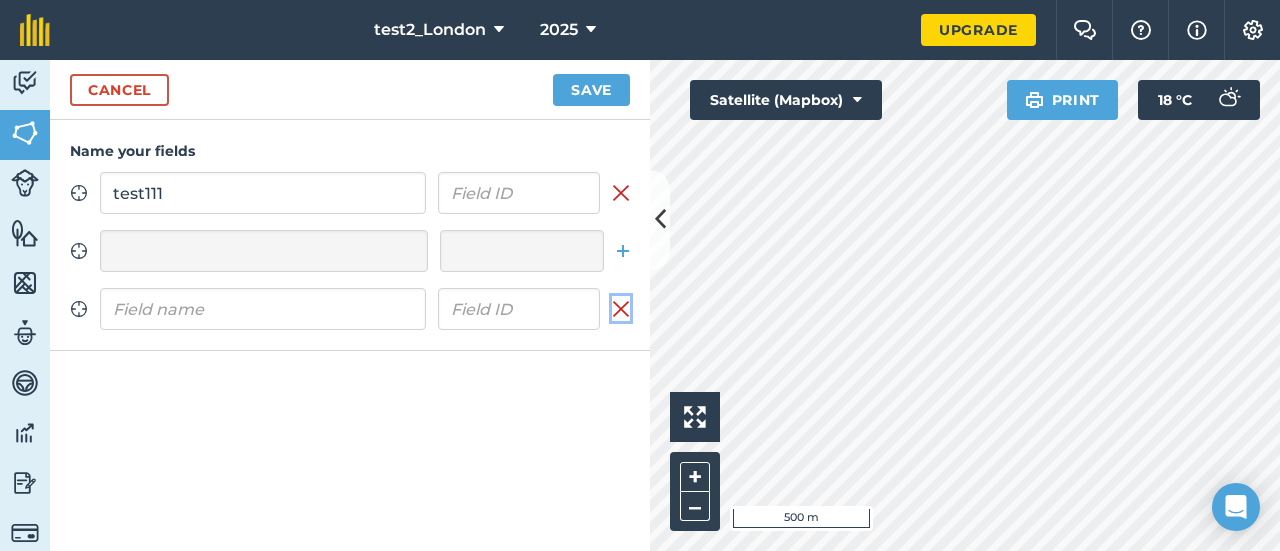click at bounding box center [621, 309] 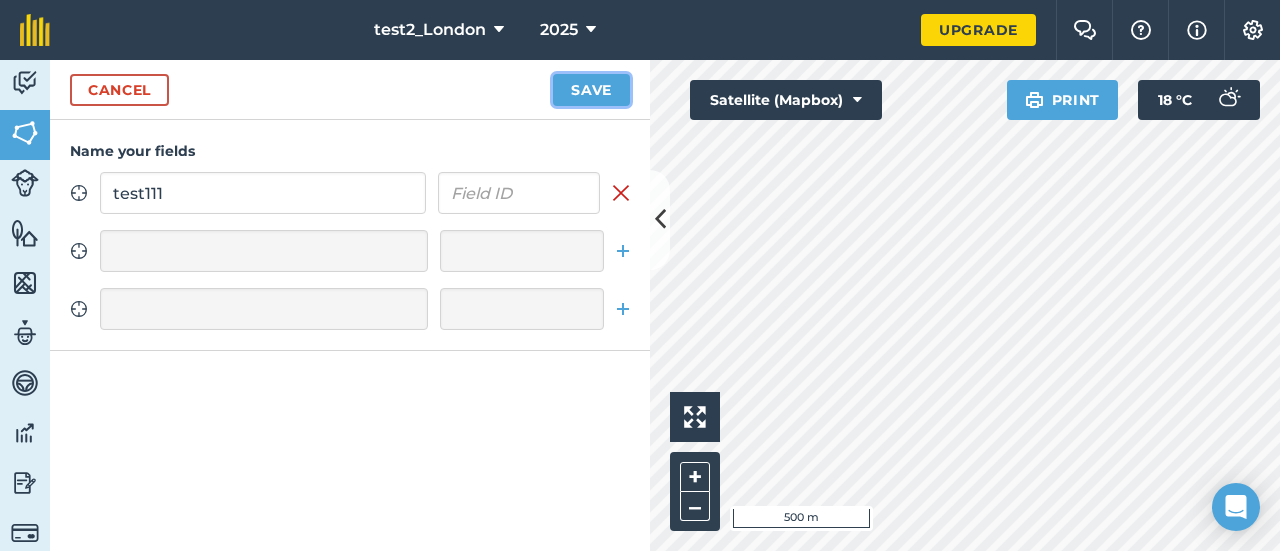 click on "Save" at bounding box center [591, 90] 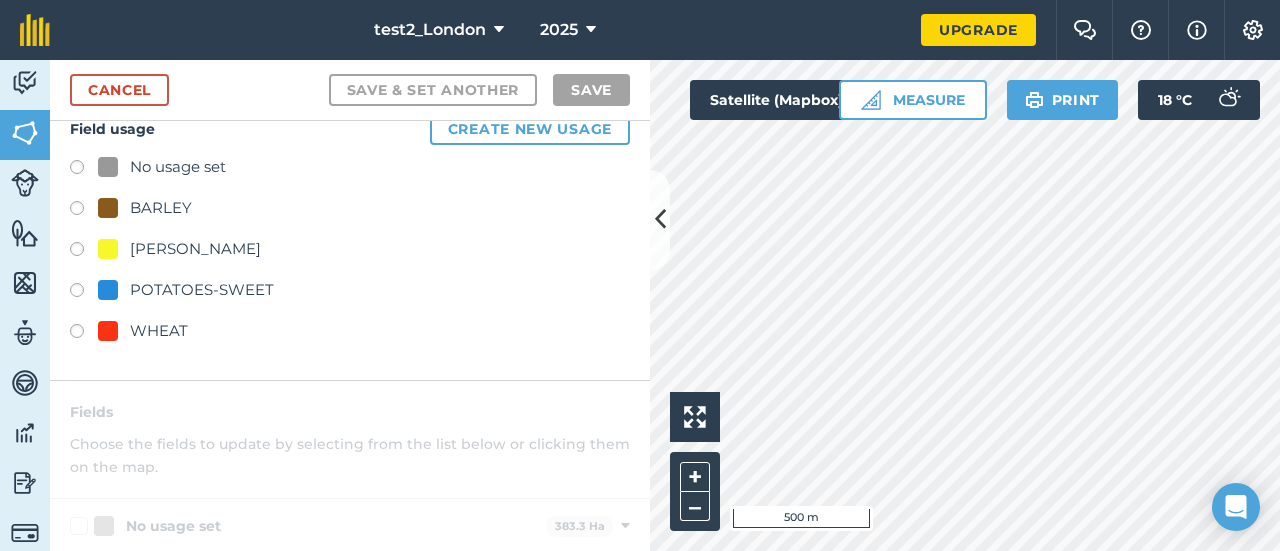 scroll, scrollTop: 0, scrollLeft: 0, axis: both 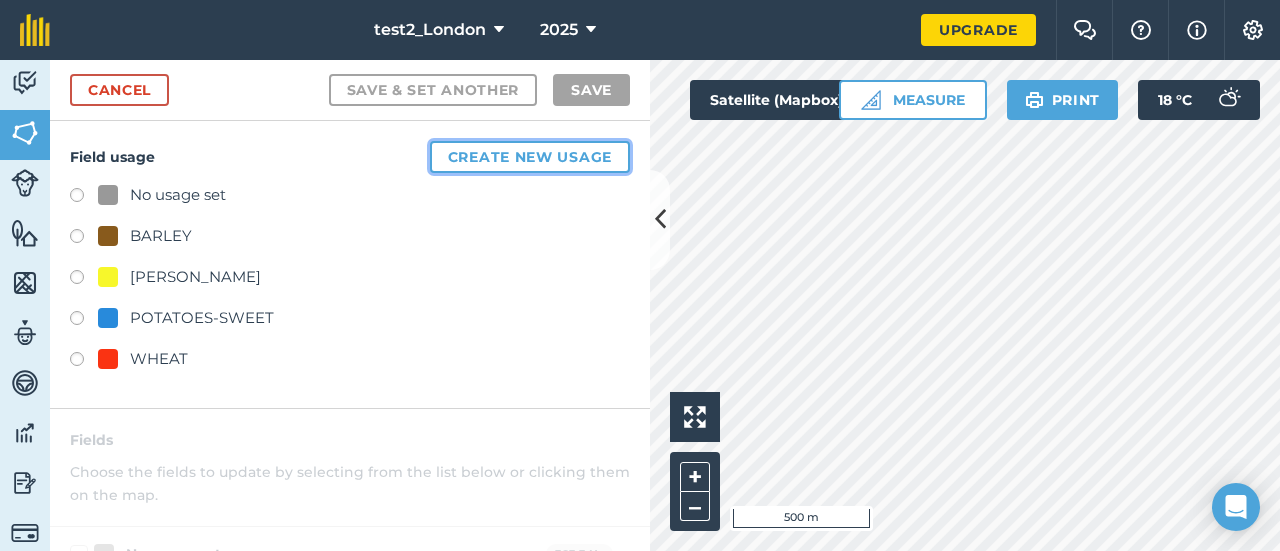click on "Create new usage" at bounding box center (530, 157) 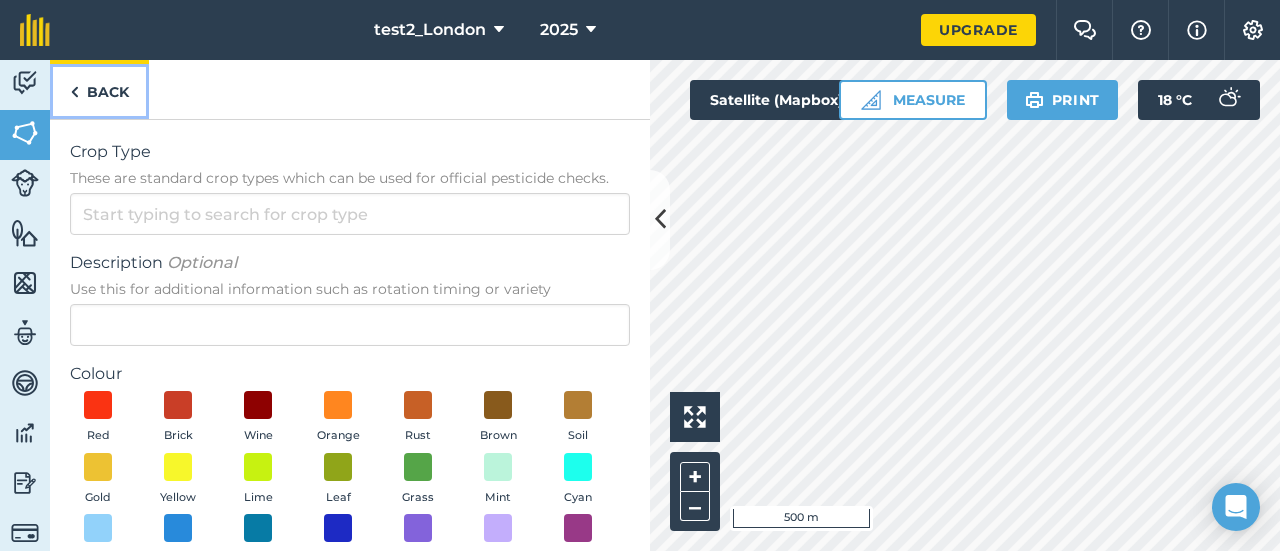 click at bounding box center (74, 92) 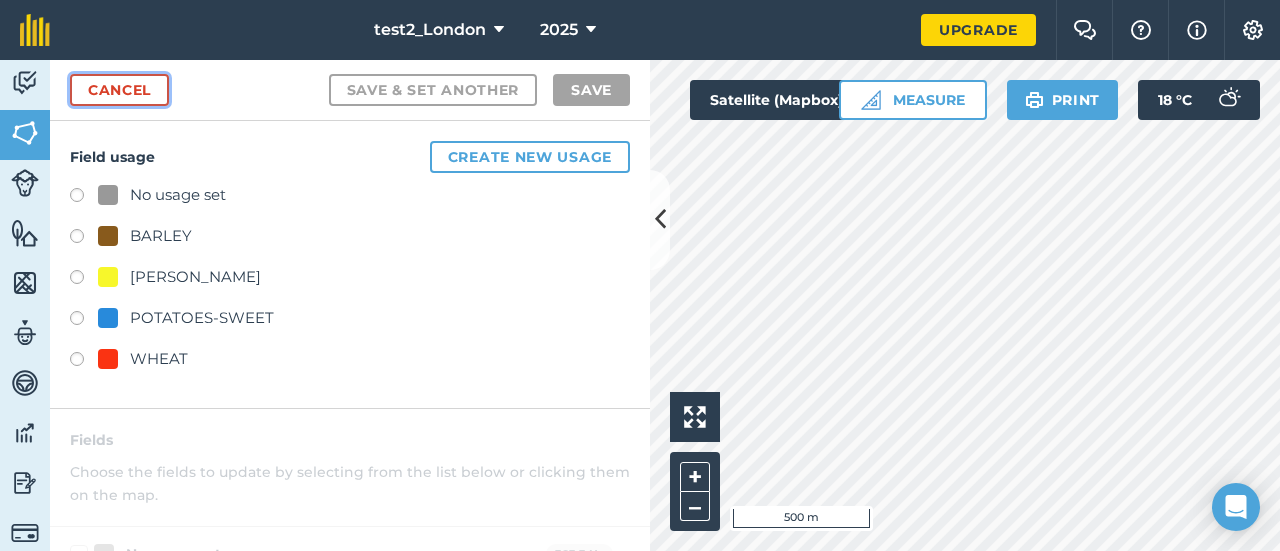 click on "Cancel" at bounding box center [119, 90] 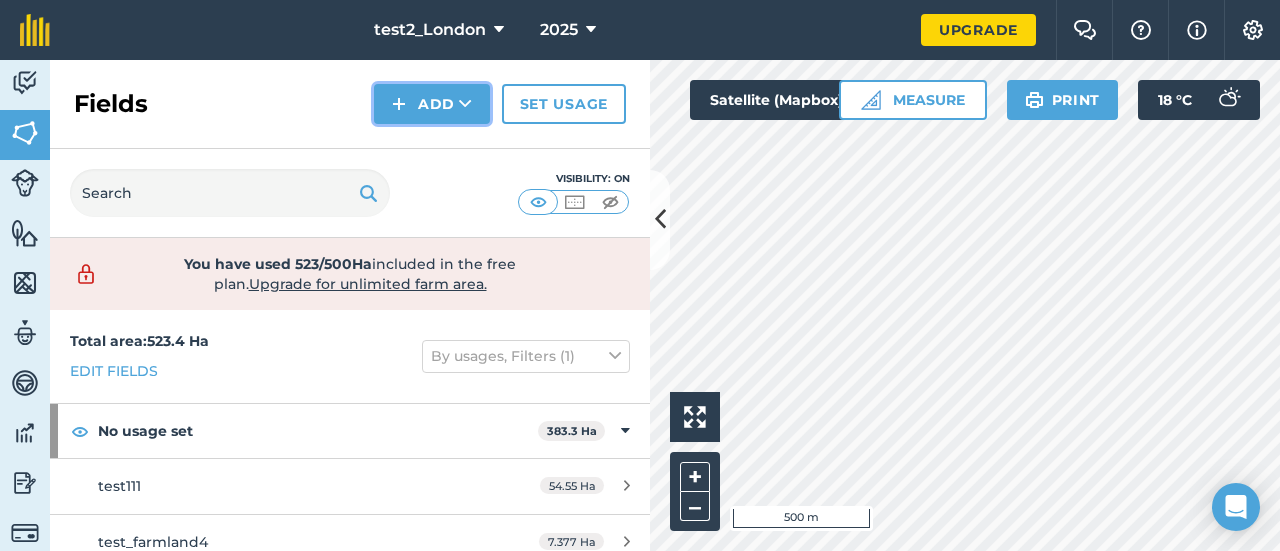 click on "Add" at bounding box center [432, 104] 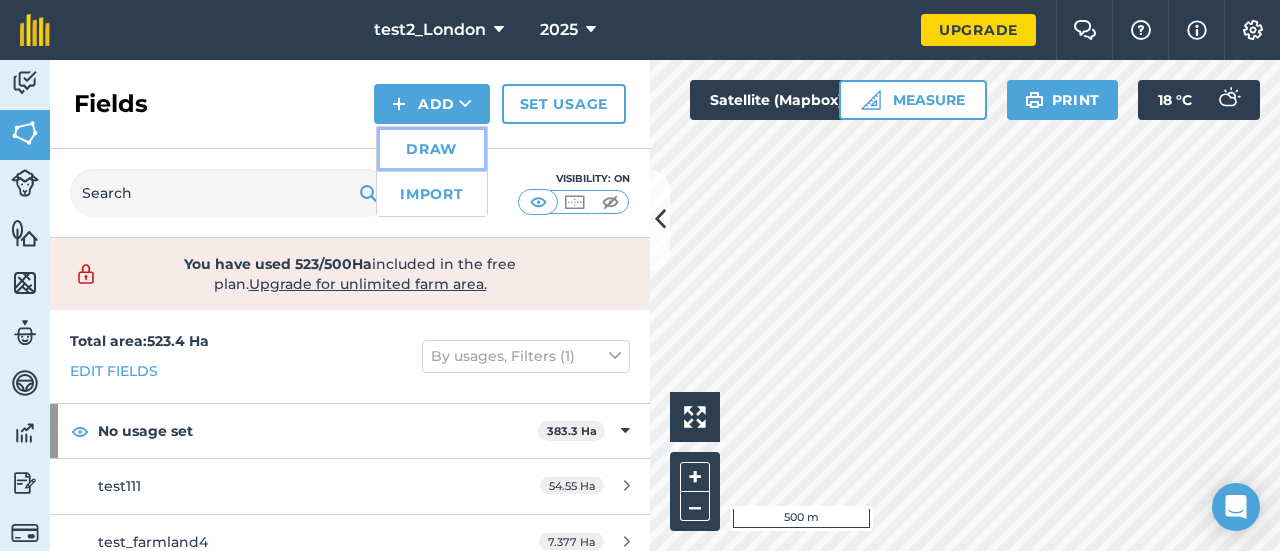 click on "Draw" at bounding box center (432, 149) 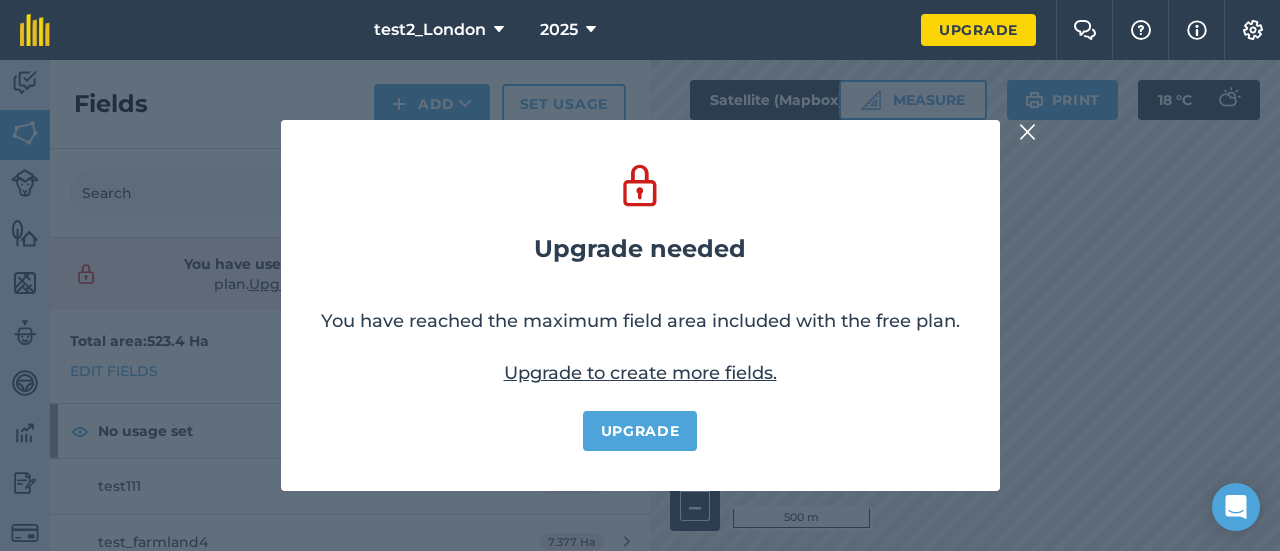 click at bounding box center [1028, 132] 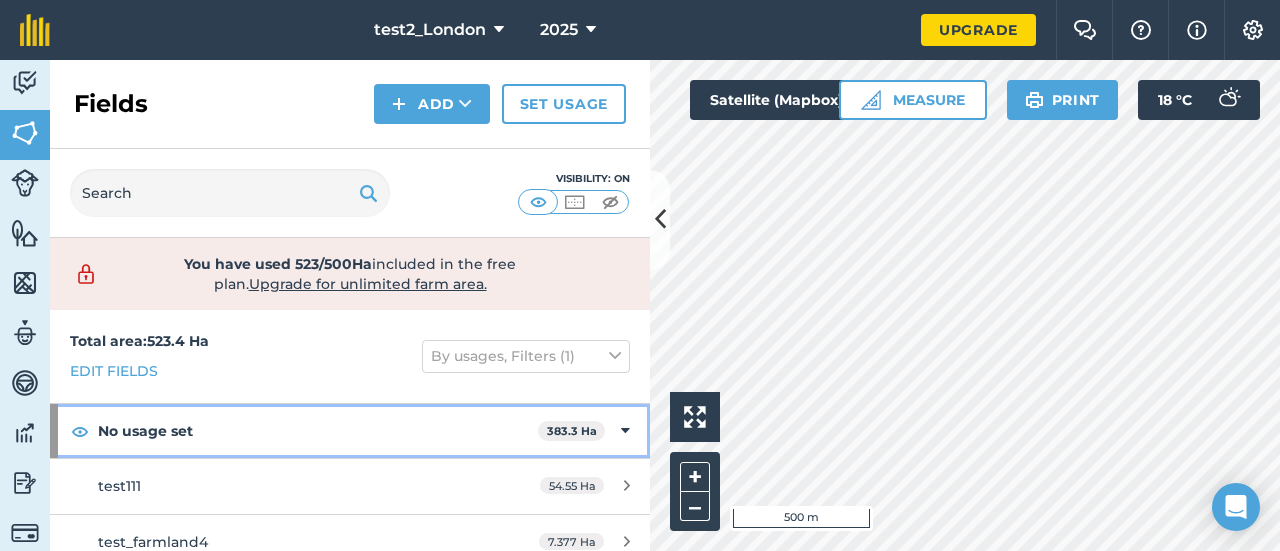 click on "No usage set 383.3   Ha" at bounding box center [350, 431] 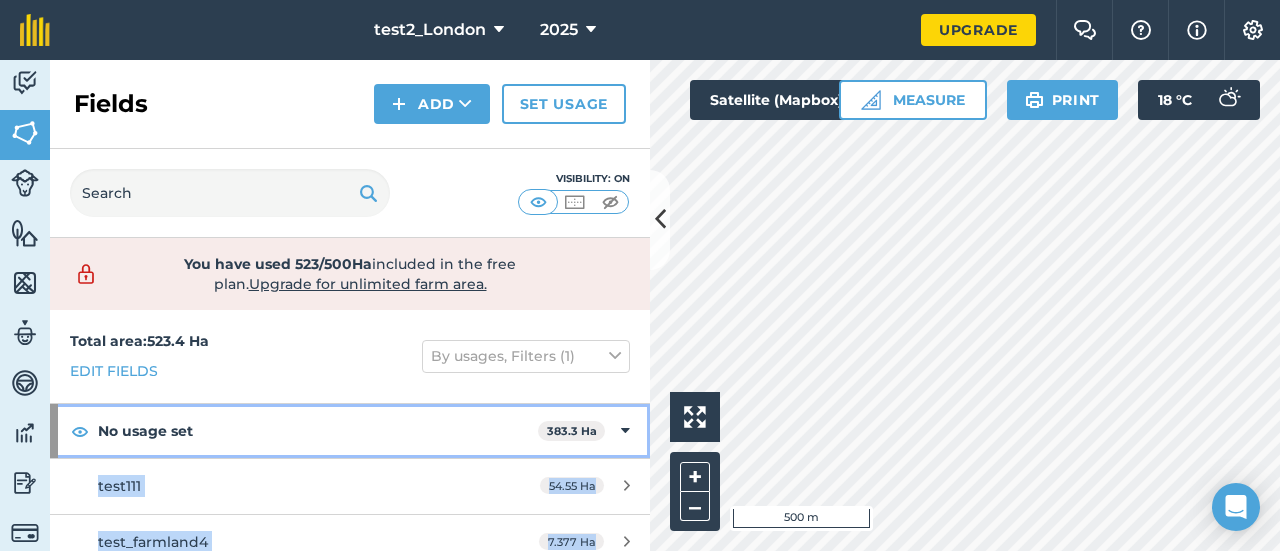 click on "No usage set 383.3   Ha" at bounding box center [350, 431] 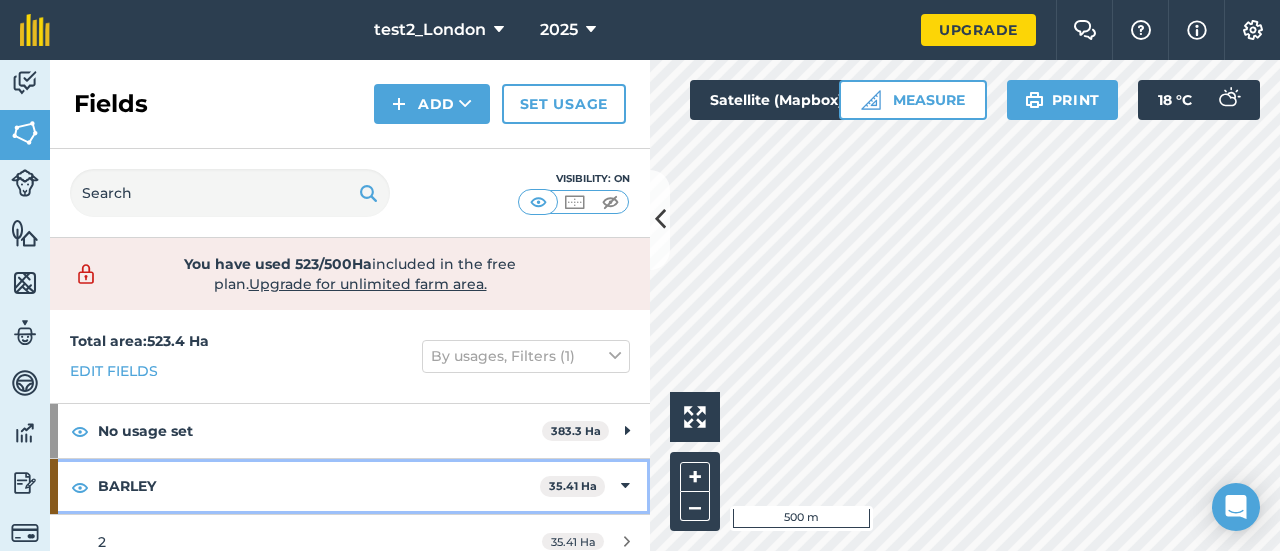click at bounding box center [625, 486] 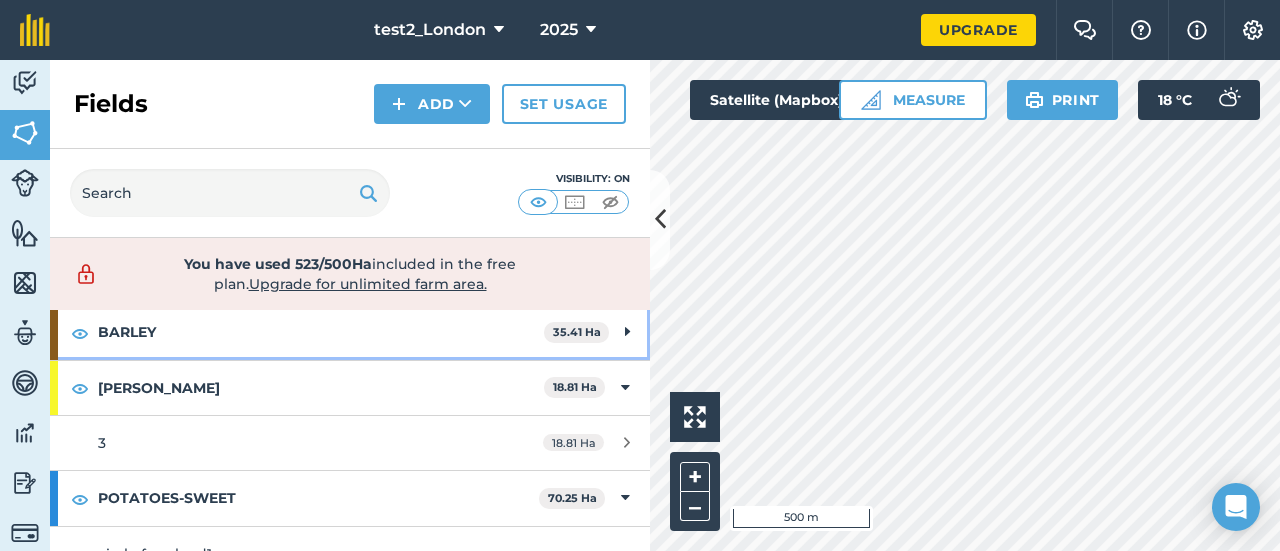 scroll, scrollTop: 200, scrollLeft: 0, axis: vertical 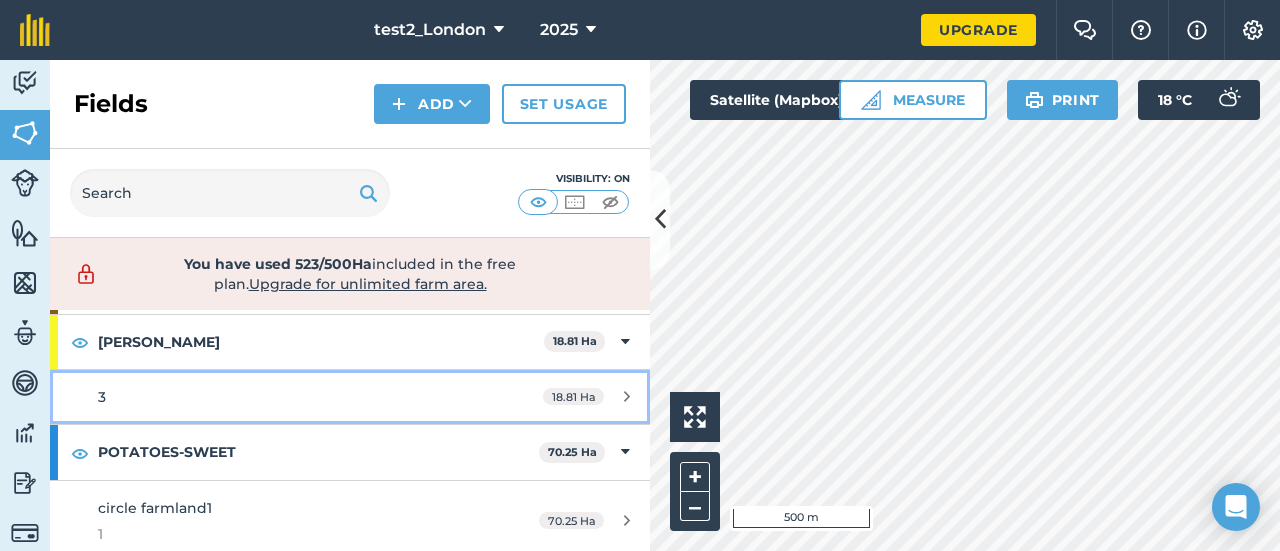 click on "18.81   Ha" at bounding box center (586, 397) 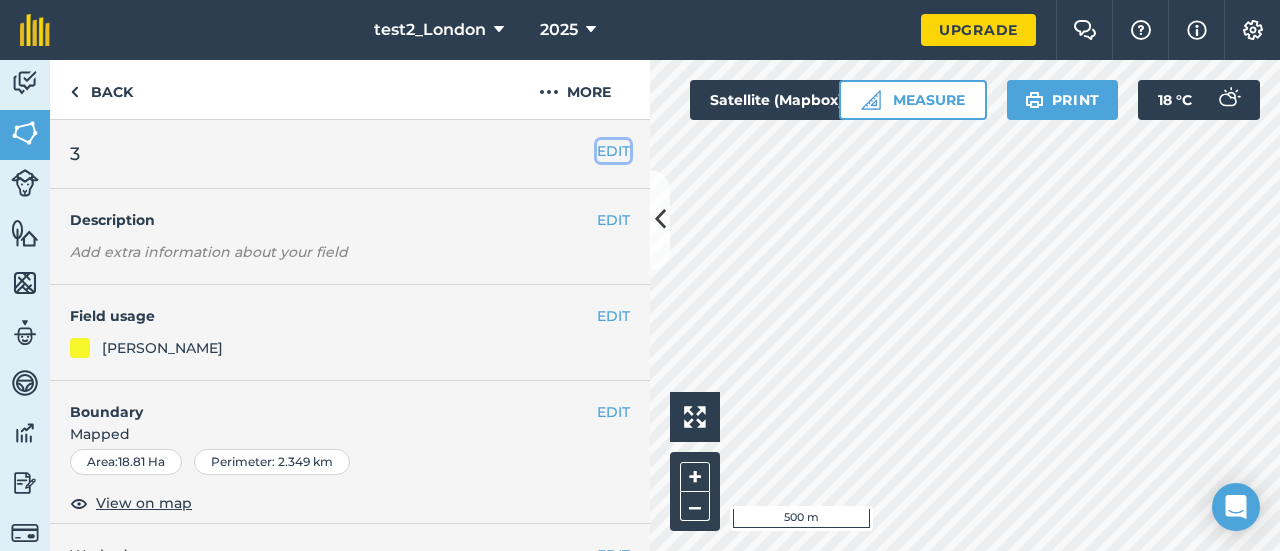 click on "EDIT" at bounding box center (613, 151) 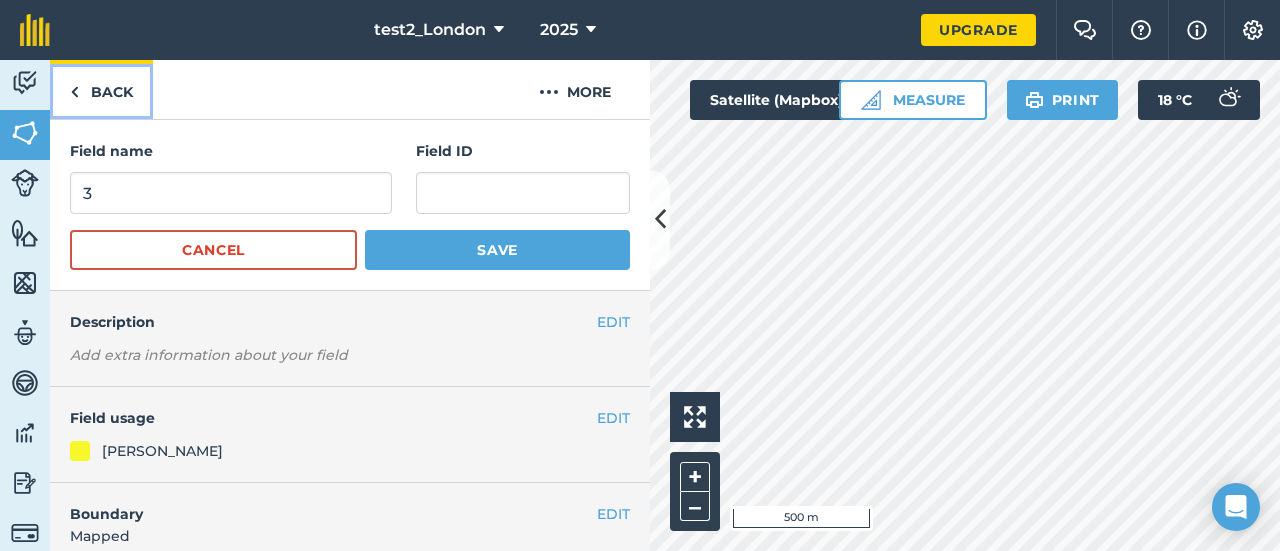 click at bounding box center (74, 92) 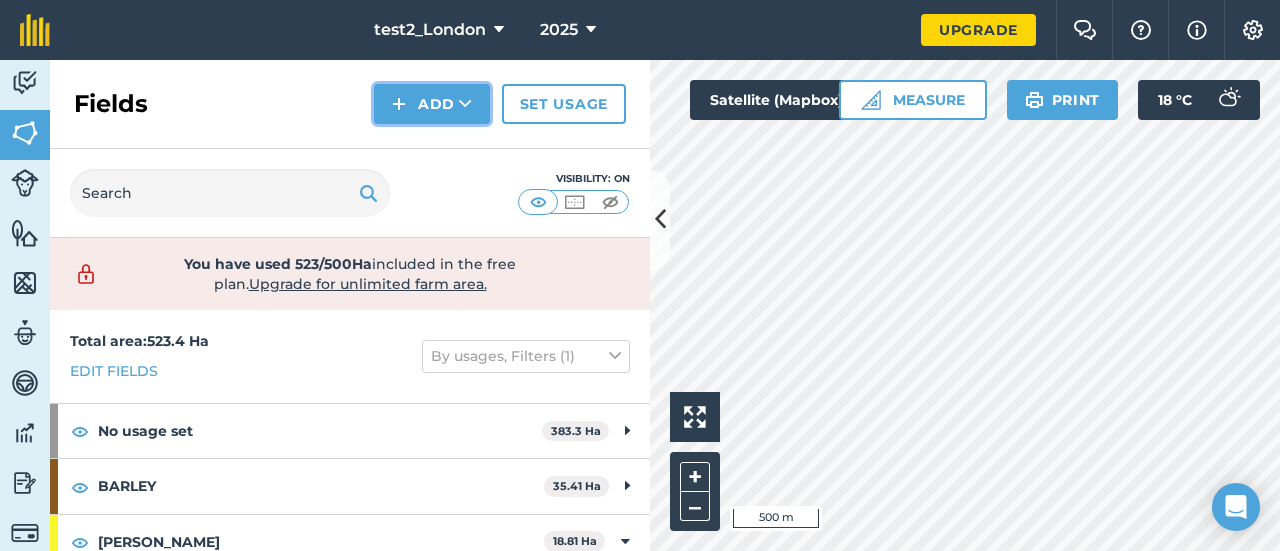 click on "Add" at bounding box center [432, 104] 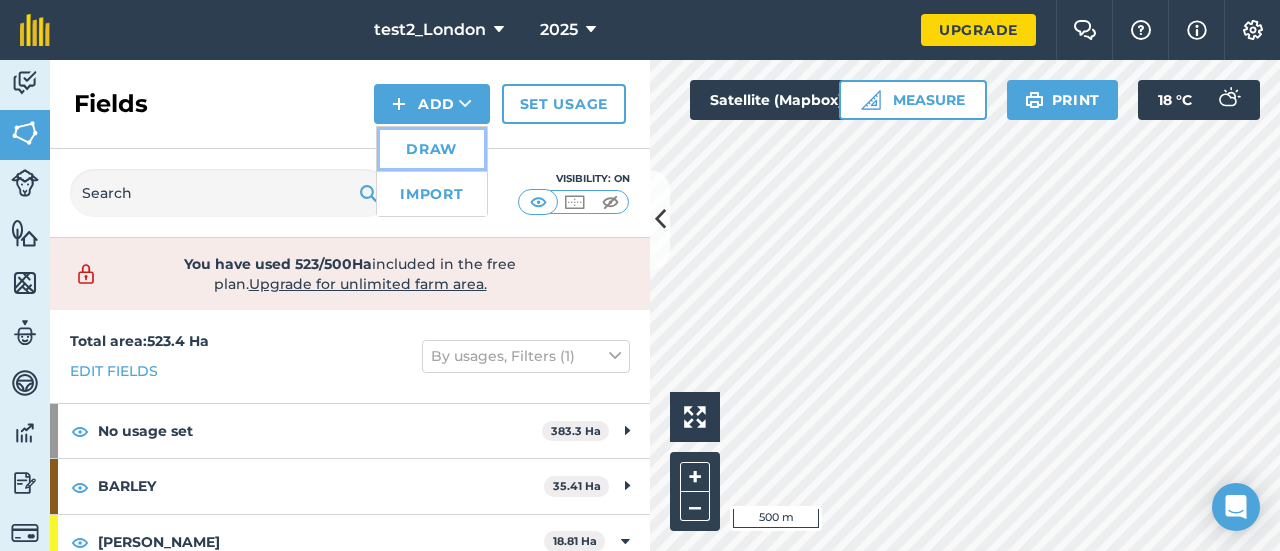 click on "Draw" at bounding box center (432, 149) 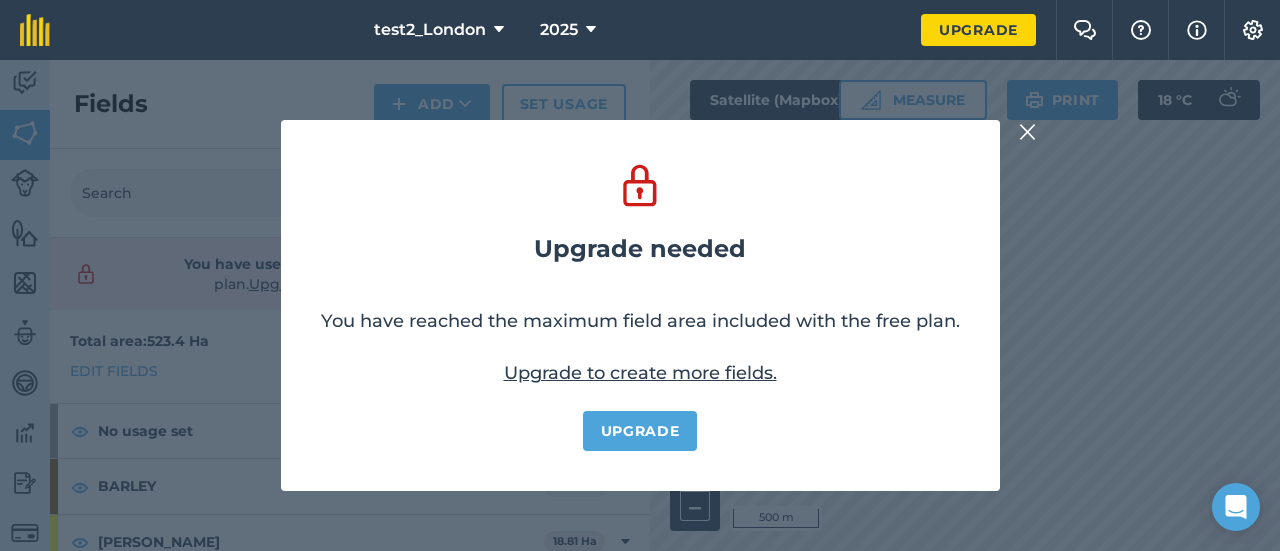 click at bounding box center [1028, 132] 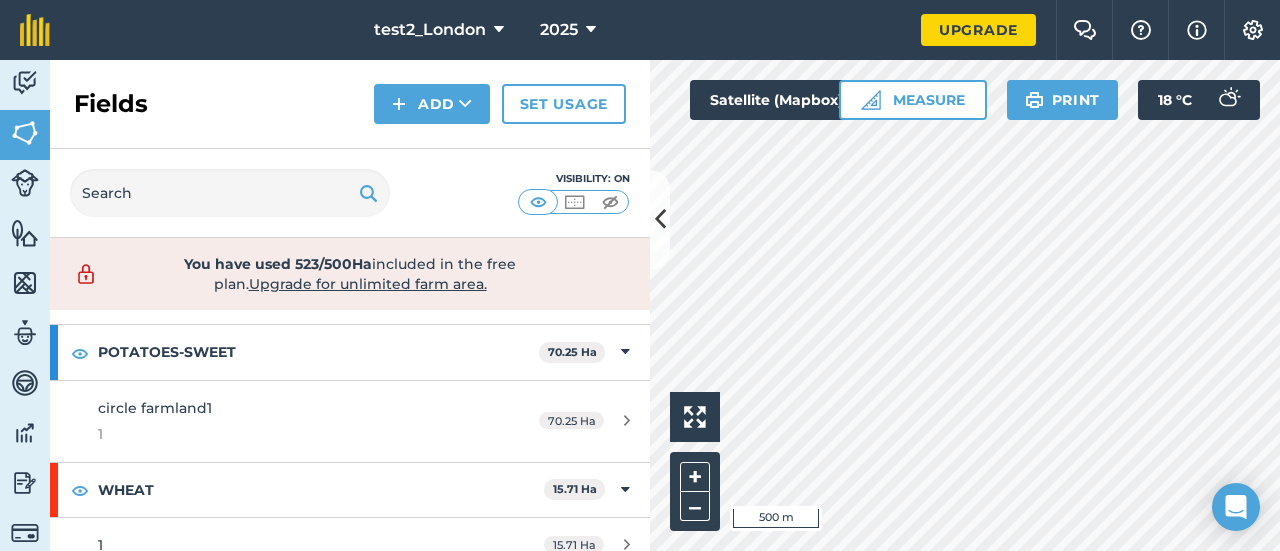 scroll, scrollTop: 318, scrollLeft: 0, axis: vertical 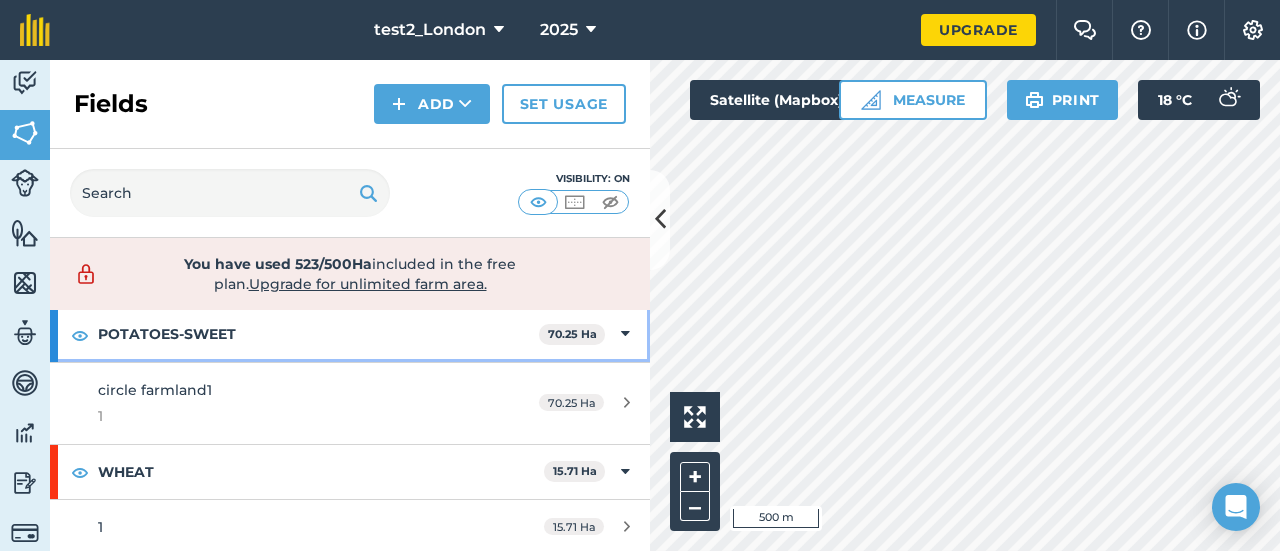 click on "POTATOES-SWEET 70.25   Ha" at bounding box center (350, 334) 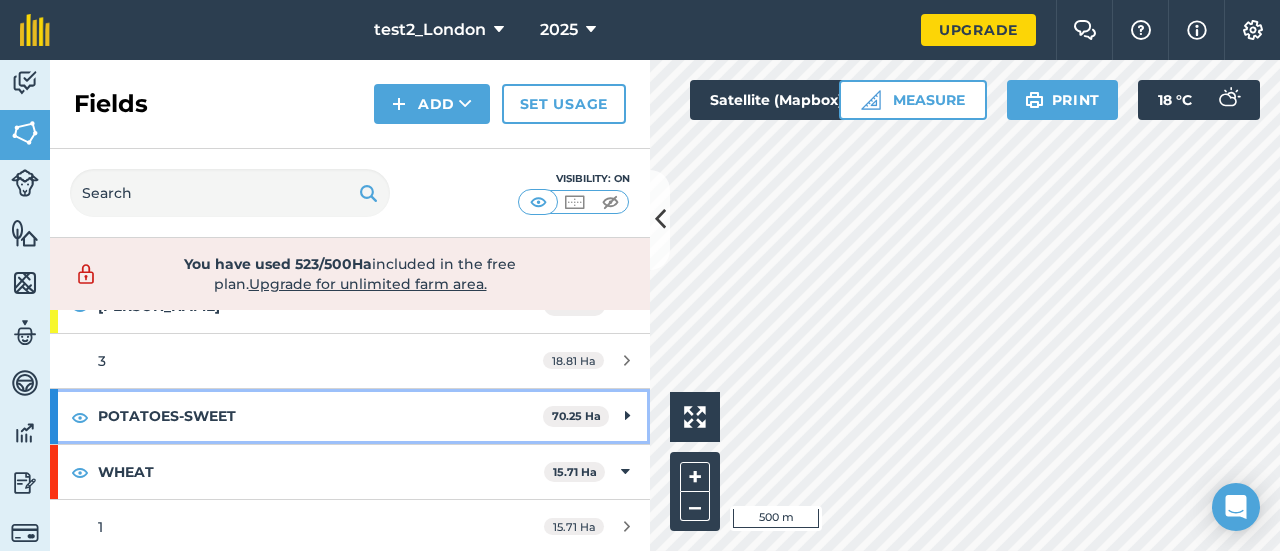scroll, scrollTop: 36, scrollLeft: 0, axis: vertical 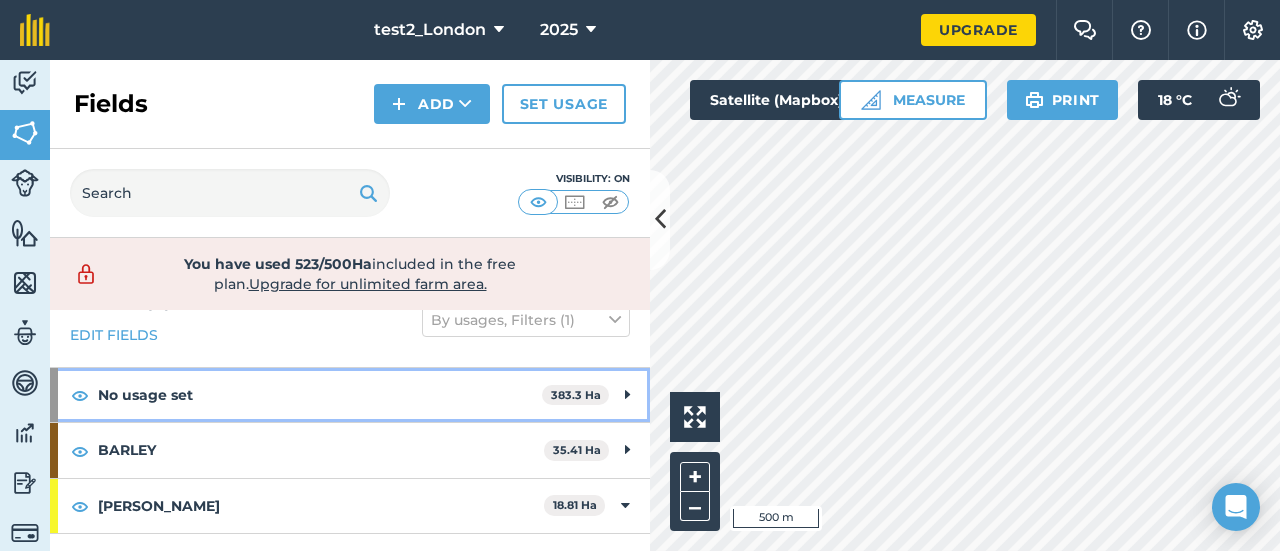 click on "No usage set" at bounding box center (320, 395) 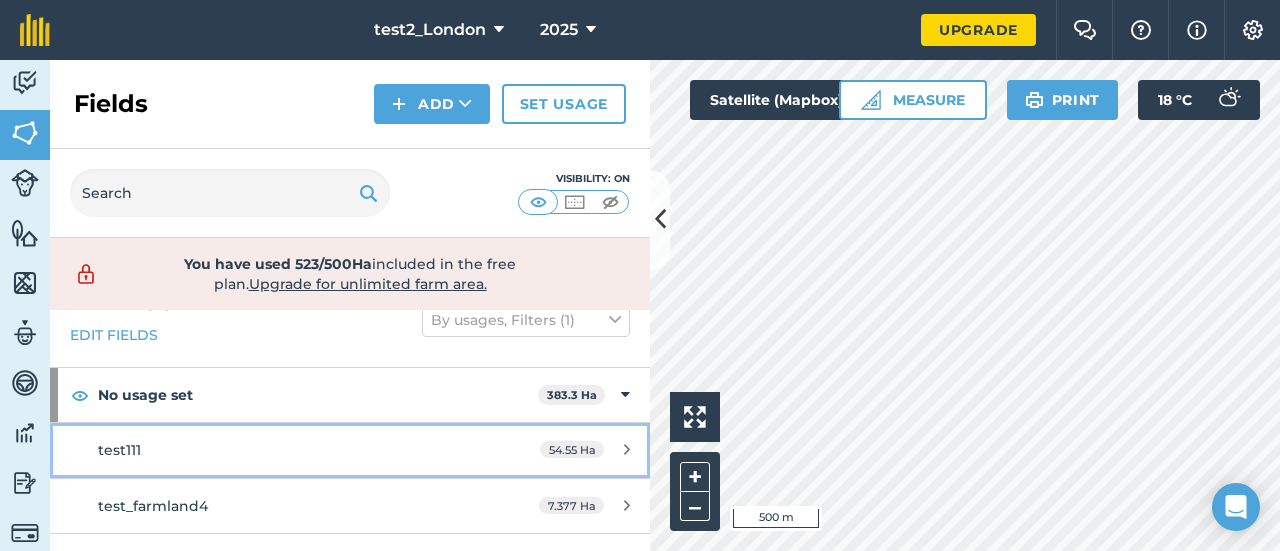 click on "54.55   Ha" at bounding box center [572, 449] 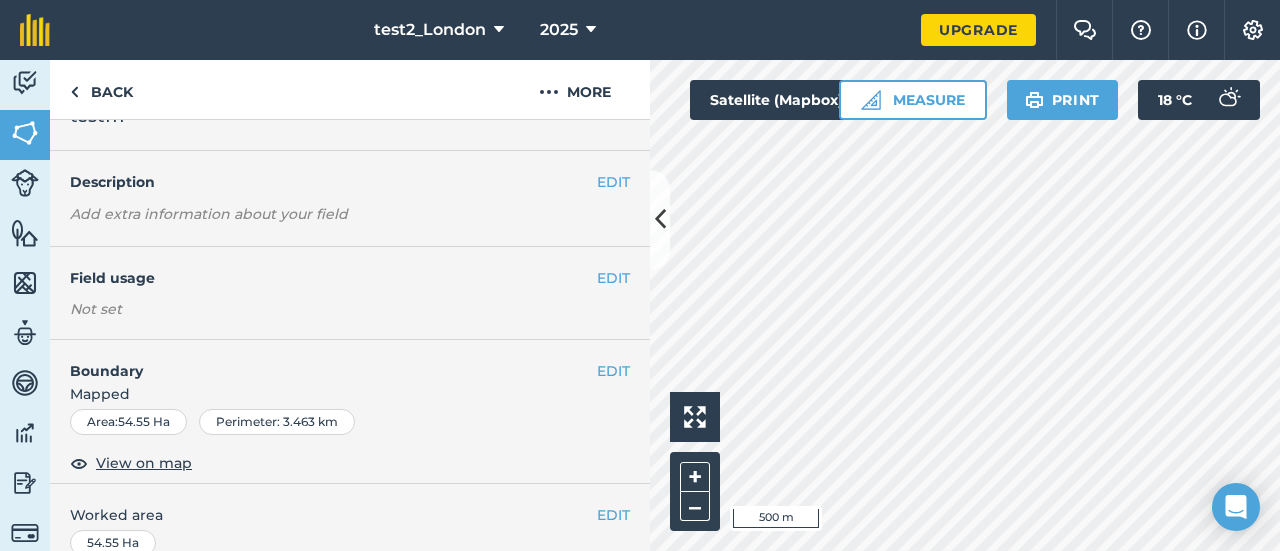scroll, scrollTop: 0, scrollLeft: 0, axis: both 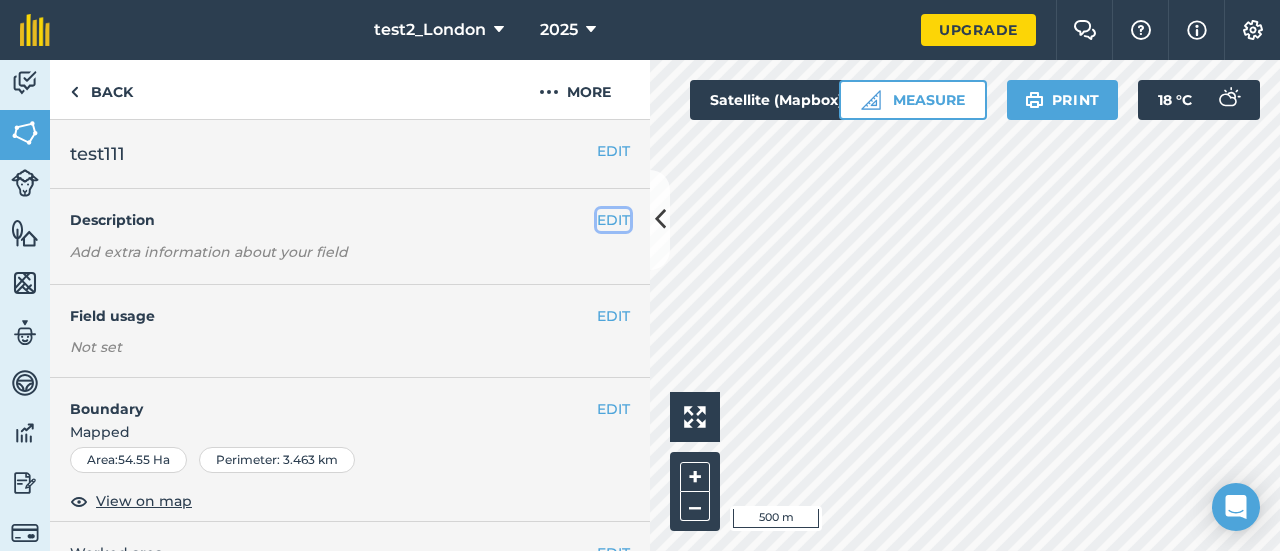 click on "EDIT" at bounding box center [613, 220] 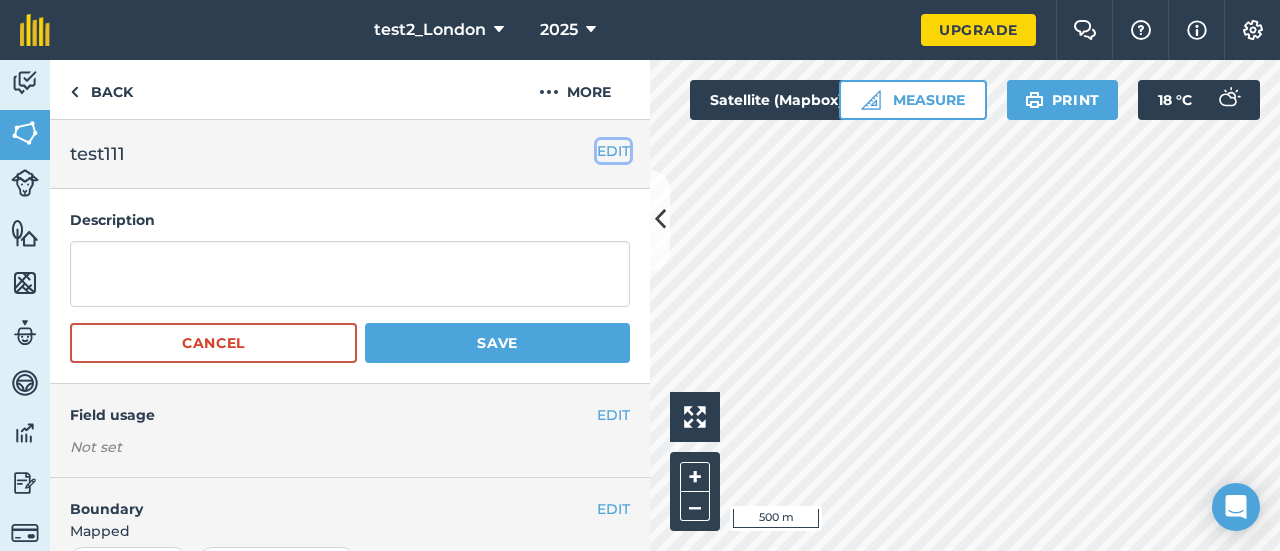 click on "EDIT" at bounding box center [613, 151] 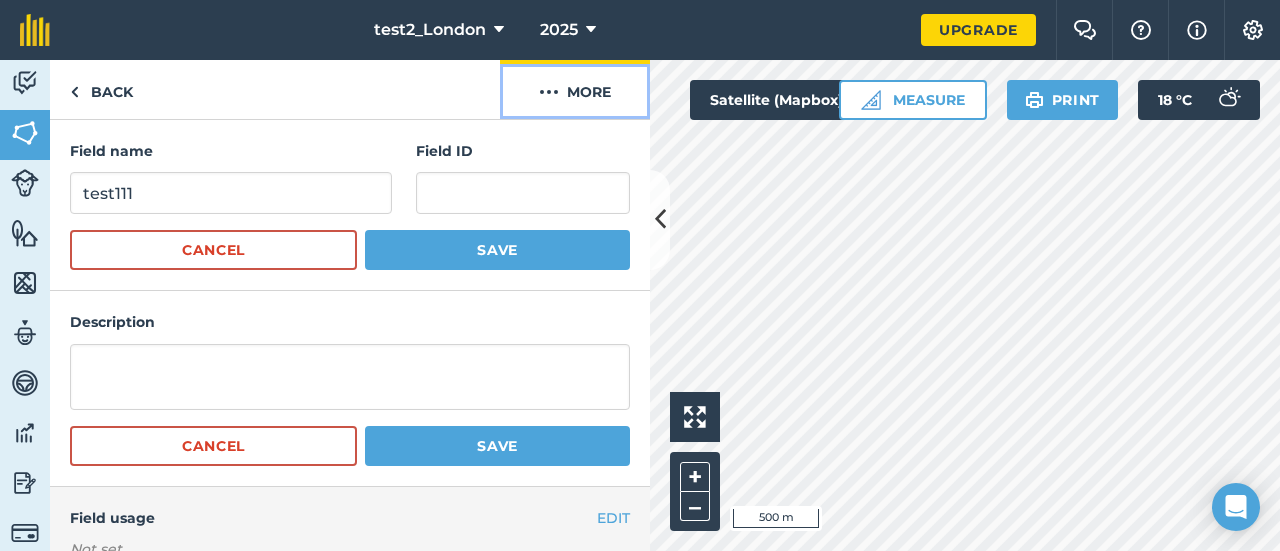 click on "More" at bounding box center [575, 89] 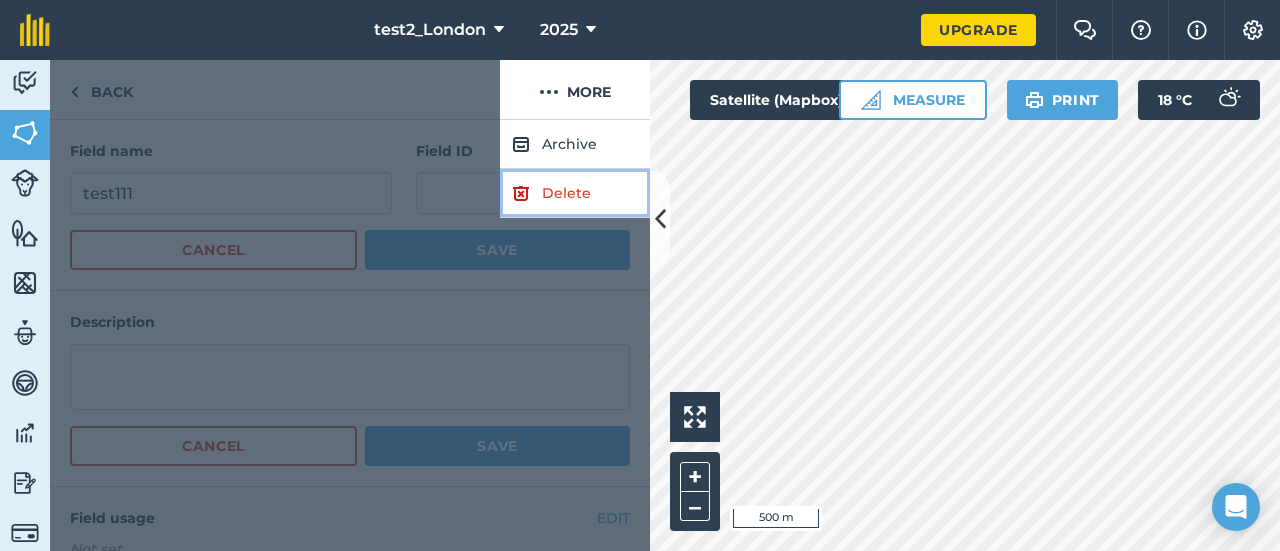 click on "Delete" at bounding box center [575, 193] 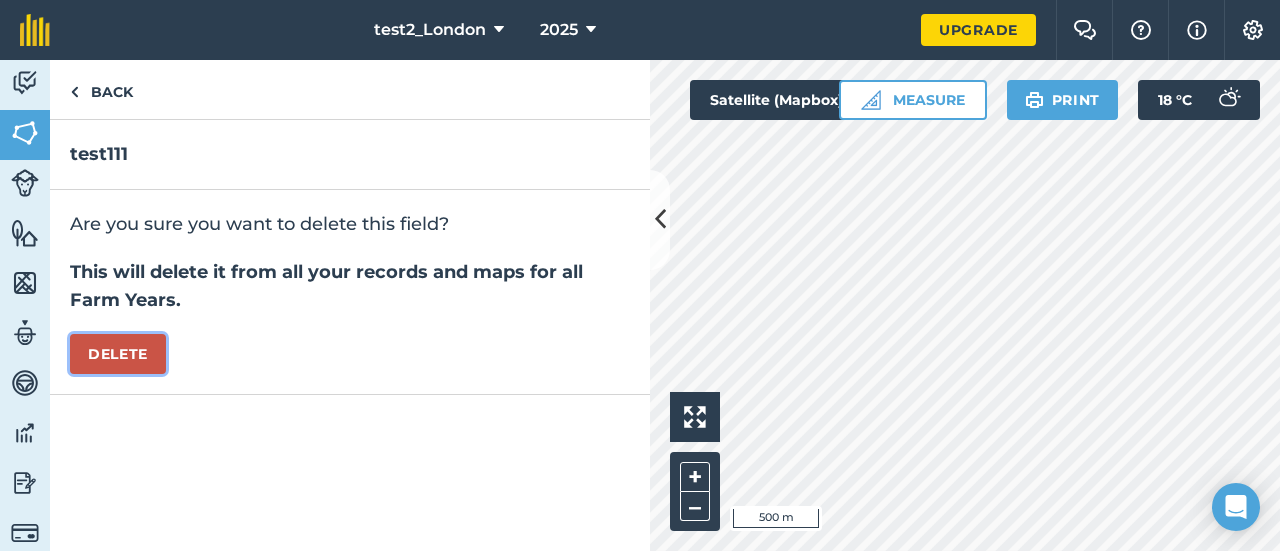 click on "Delete" at bounding box center (118, 354) 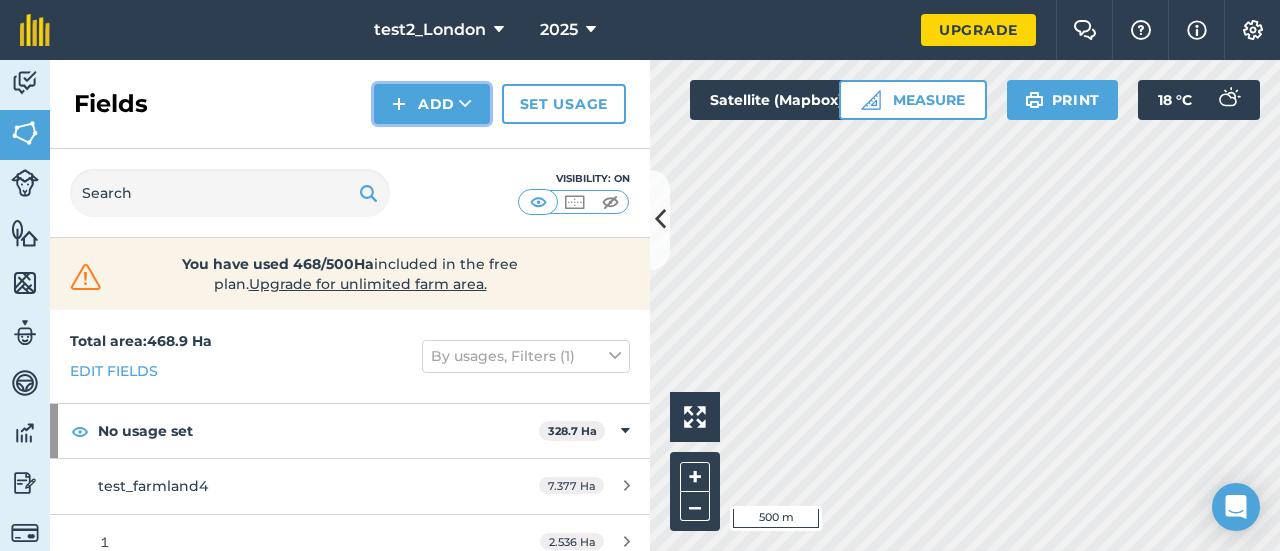 click at bounding box center (399, 104) 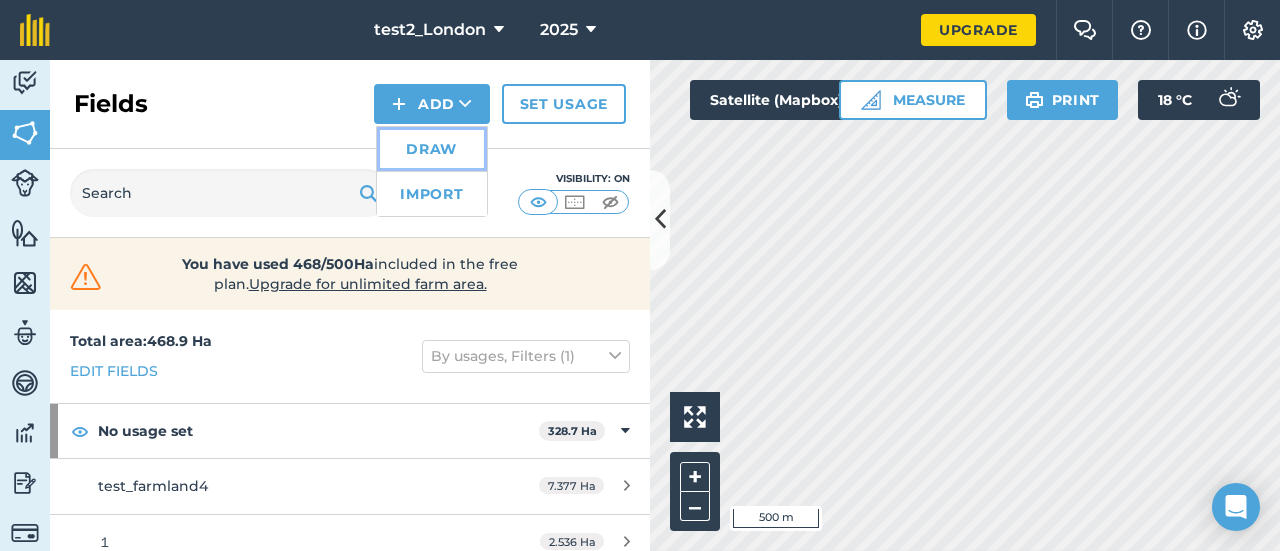click on "Draw" at bounding box center (432, 149) 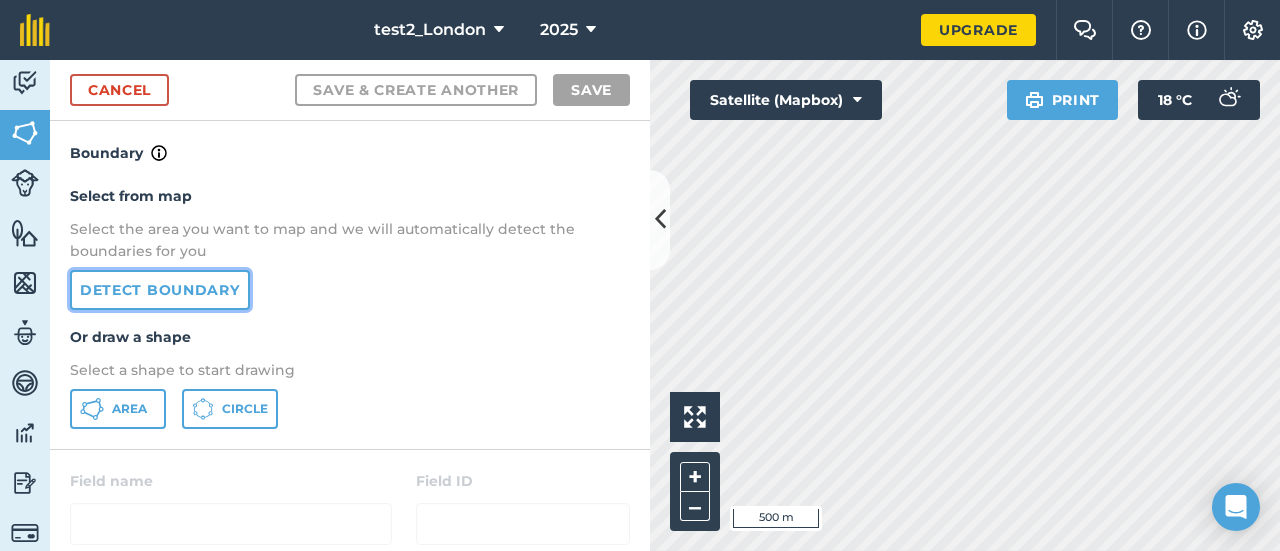 click on "Detect boundary" at bounding box center (160, 290) 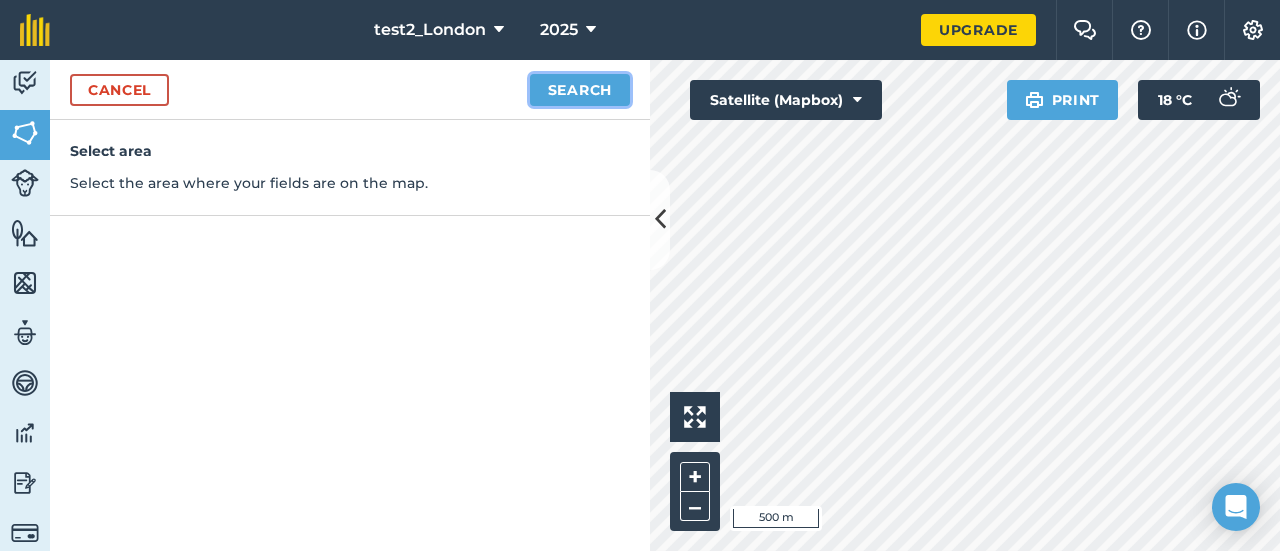 click on "Search" at bounding box center [580, 90] 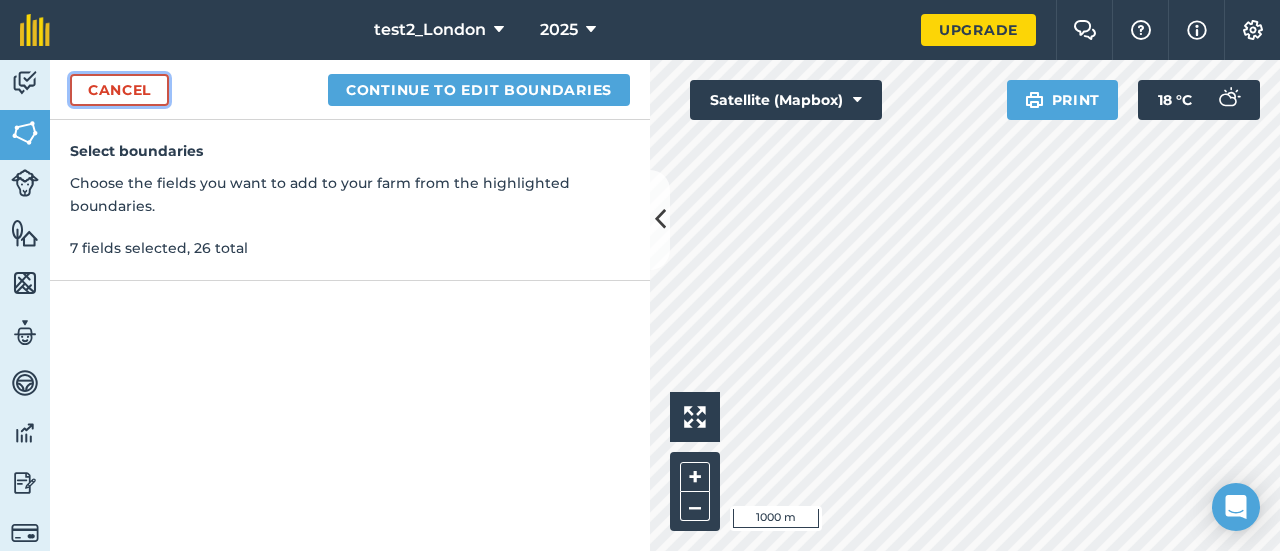 click on "Cancel" at bounding box center (119, 90) 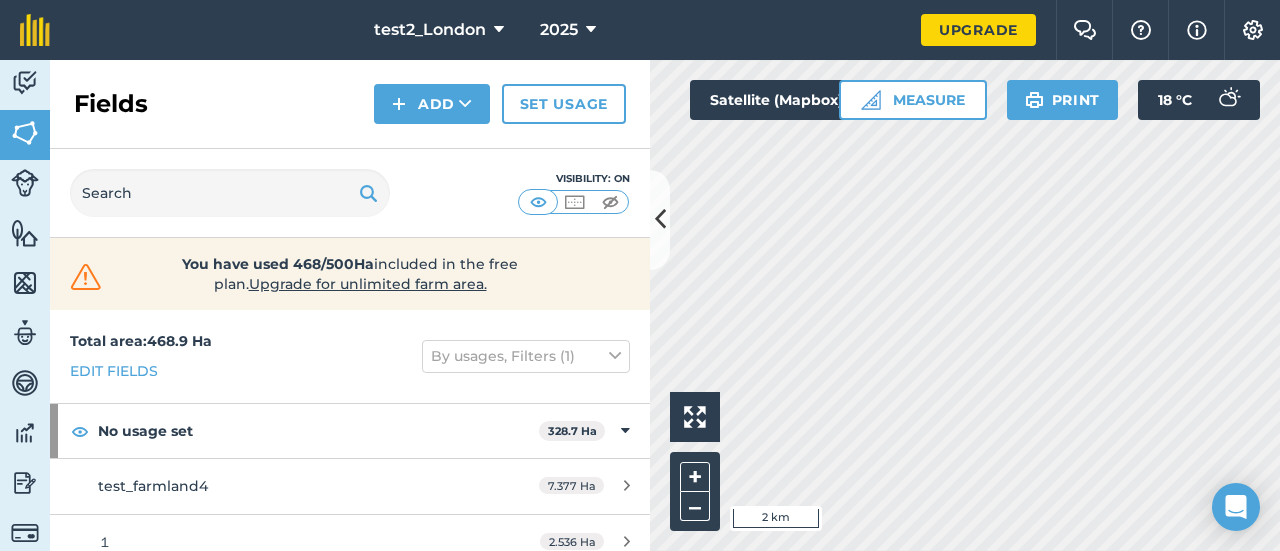 click on "test2_London 2025 Upgrade Farm Chat Help Info Settings Map printing is not available on our free plan Please upgrade to our Essentials, Plus or Pro plan to access this feature. Activity Fields Livestock Features Maps Team Vehicles Data Reporting Billing Tutorials Tutorials Fields   Add   Set usage Visibility: On You have used 468/500Ha  included in the free plan .  Upgrade for unlimited farm area. Total area :  468.9   Ha Edit fields By usages, Filters (1) No usage set 328.7   Ha test_farmland4 7.377   Ha １ 2.536   Ha １ 136.1   Ha ２ 3.518   Ha ２ 59.75   Ha ３ 5.28   Ha ３ 88.43   Ha ４ 5.762   Ha ５ 19.9   [PERSON_NAME] 35.41   Ha 2 35.41   [PERSON_NAME] 18.81   Ha 3 18.81   Ha POTATOES-SWEET 70.25   Ha circle farmland1 1 70.25   Ha WHEAT 15.71   Ha 1 15.71   Ha Click to start drawing i 2 km + – Satellite (Mapbox) Measure Print 18   ° C" at bounding box center (640, 275) 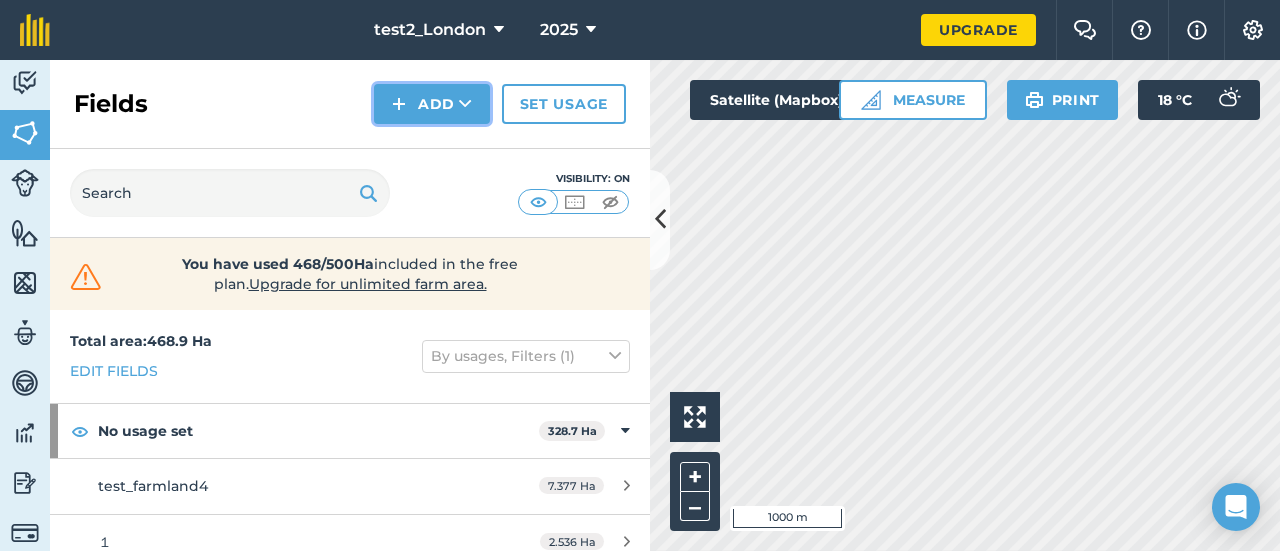 click on "Add" at bounding box center [432, 104] 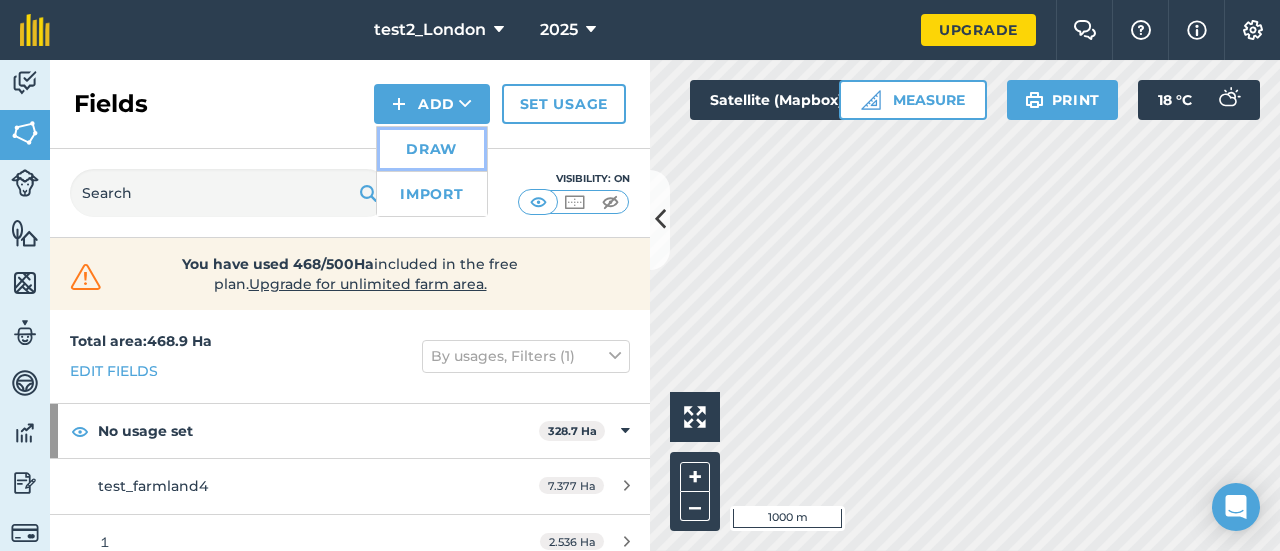 click on "Draw" at bounding box center (432, 149) 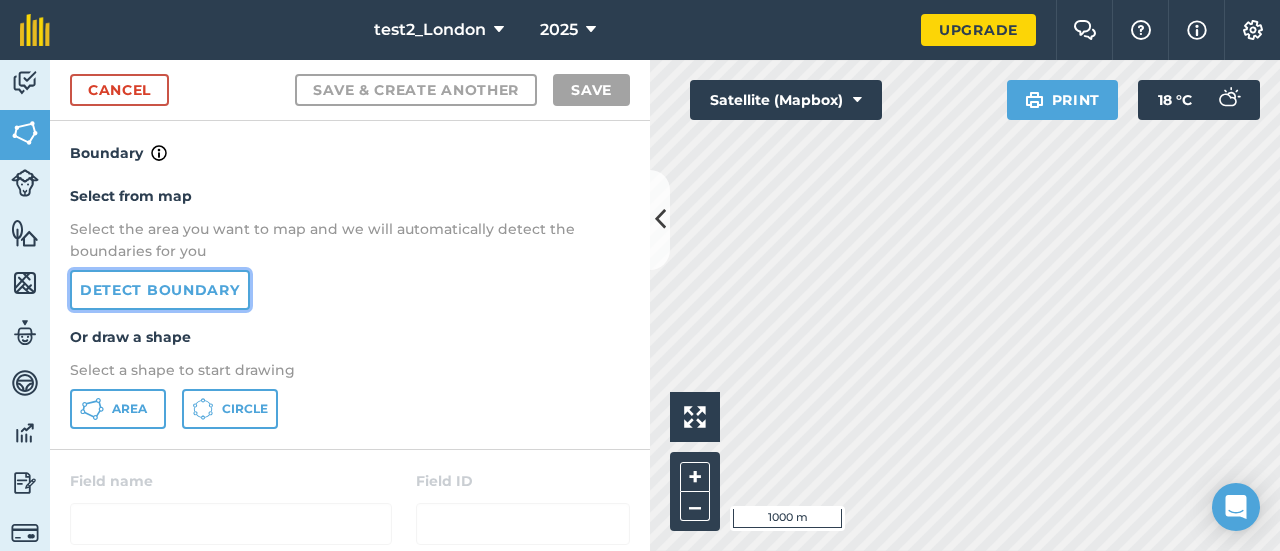 click on "Detect boundary" at bounding box center [160, 290] 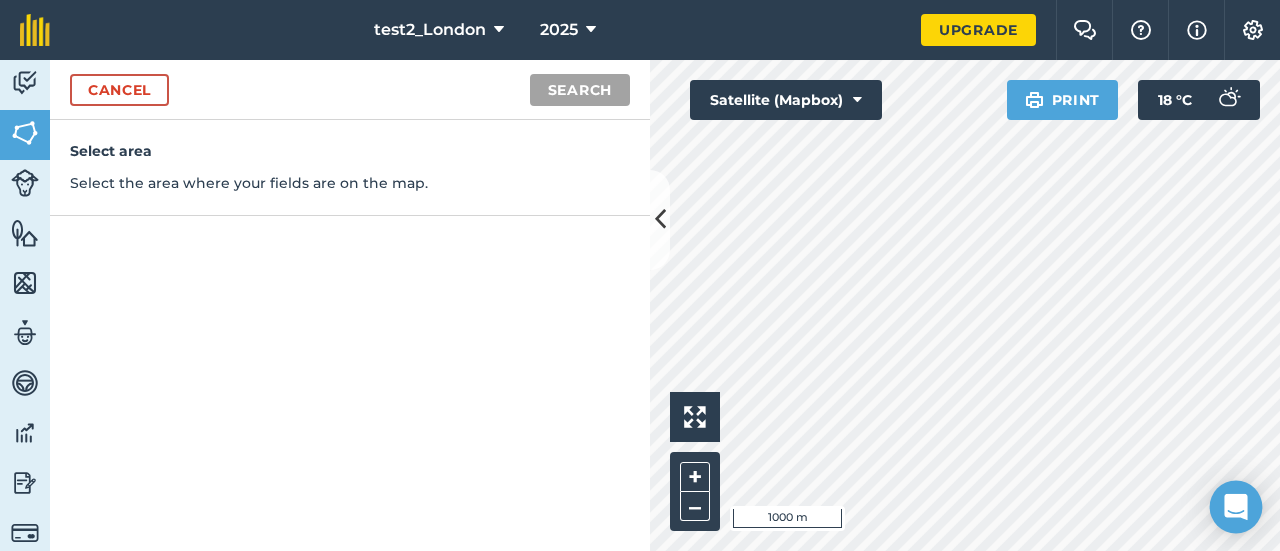 click at bounding box center [1236, 507] 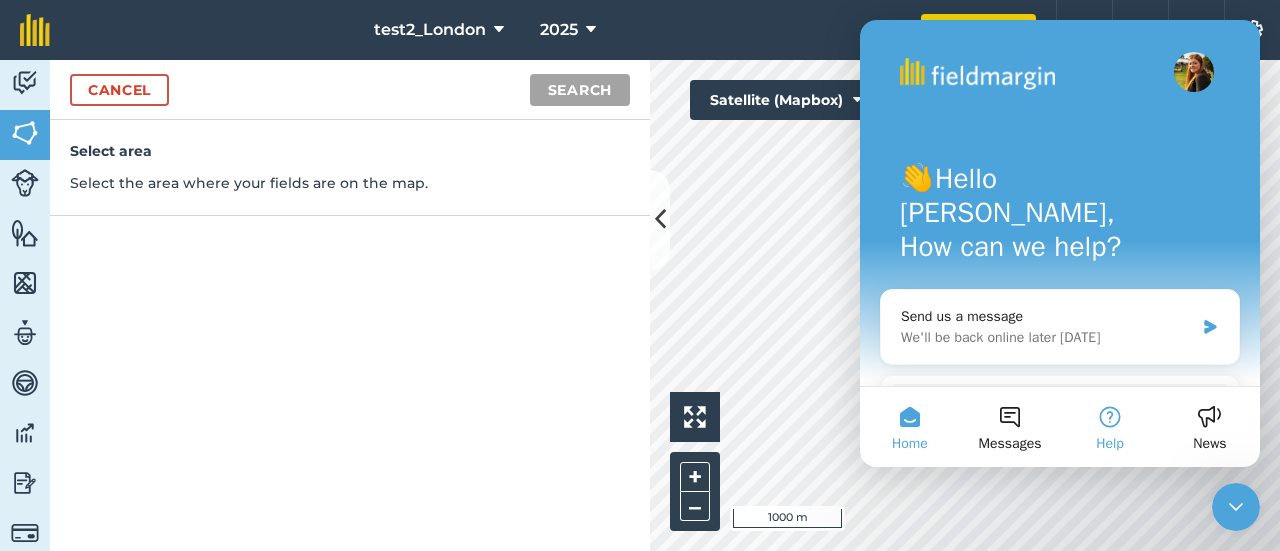 scroll, scrollTop: 0, scrollLeft: 0, axis: both 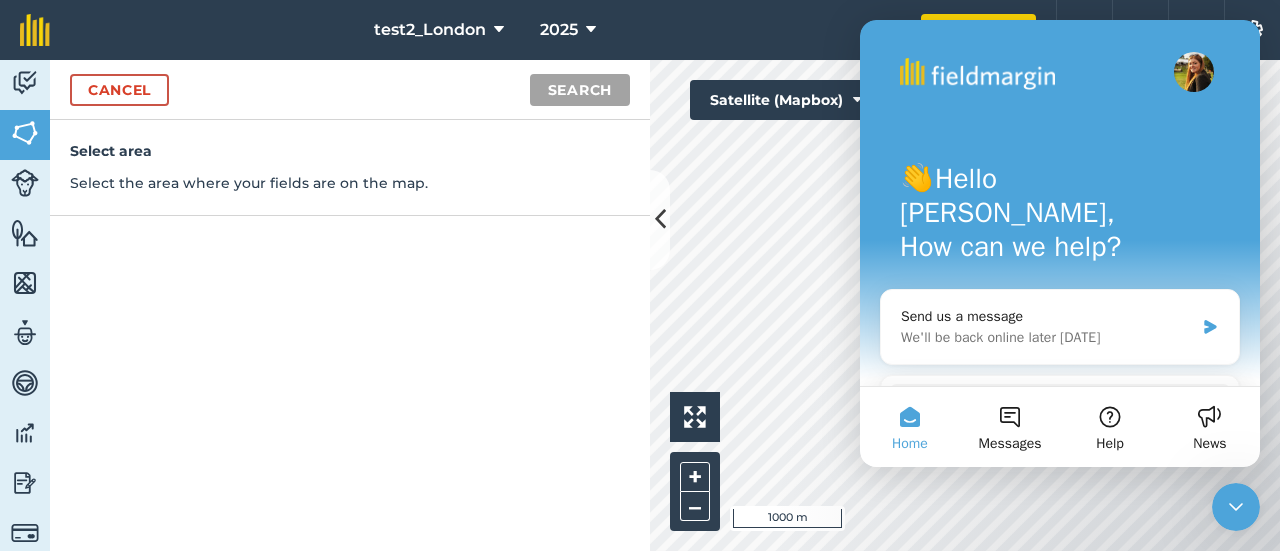click 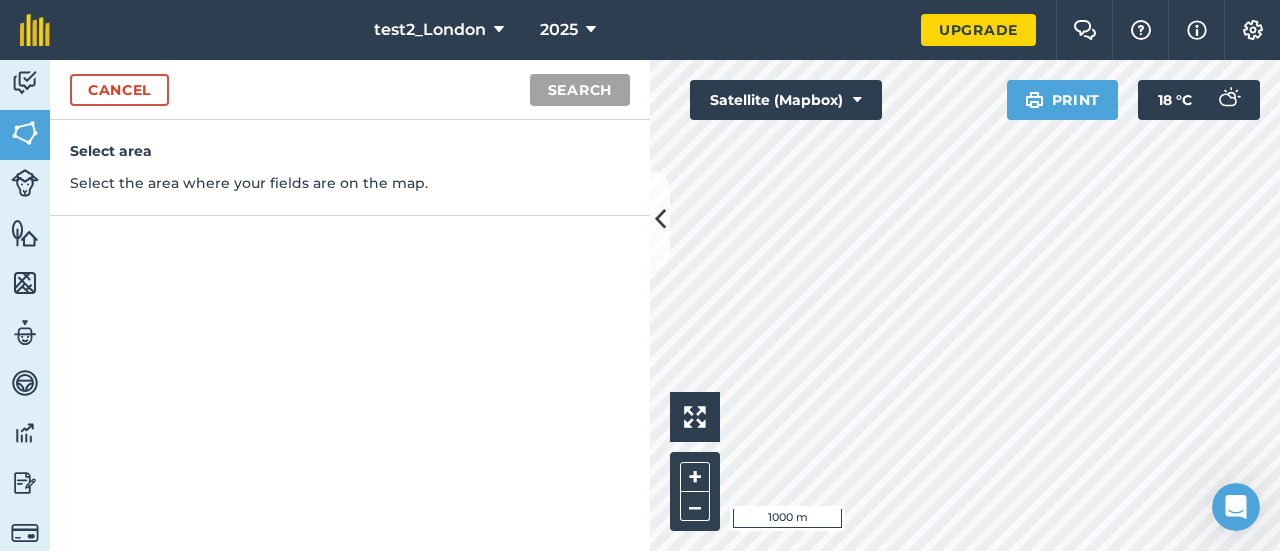 scroll, scrollTop: 0, scrollLeft: 0, axis: both 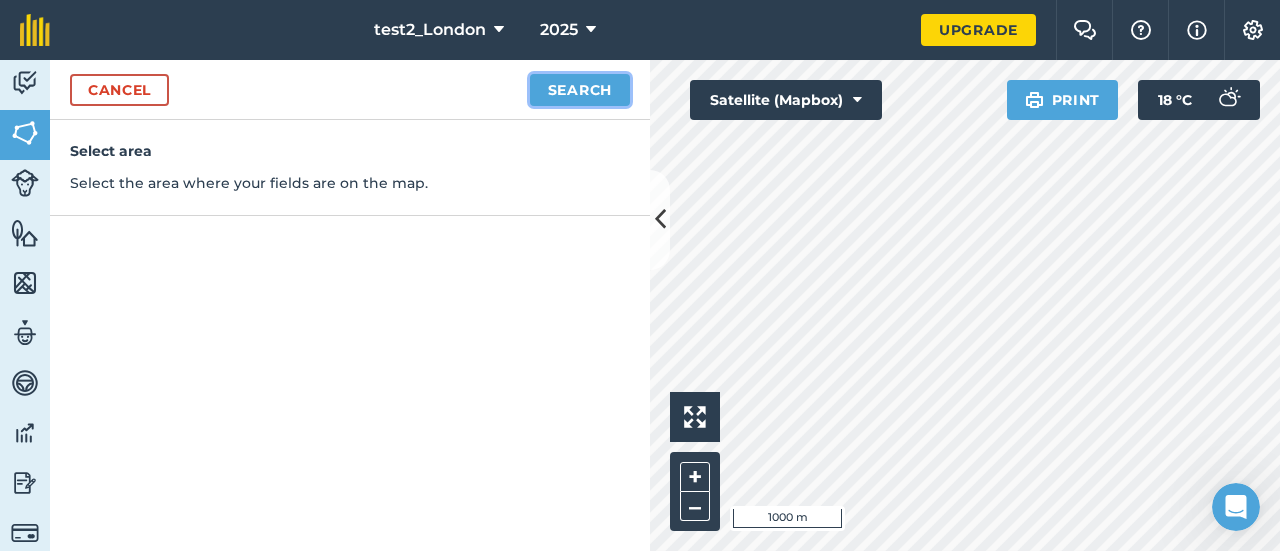 click on "Search" at bounding box center (580, 90) 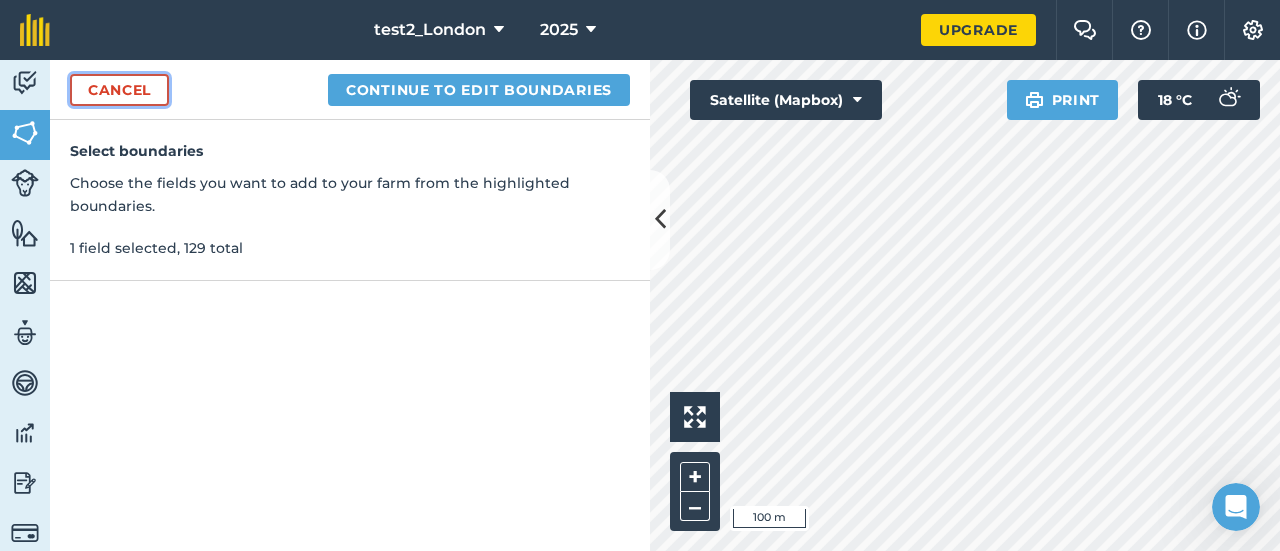 click on "Cancel" at bounding box center [119, 90] 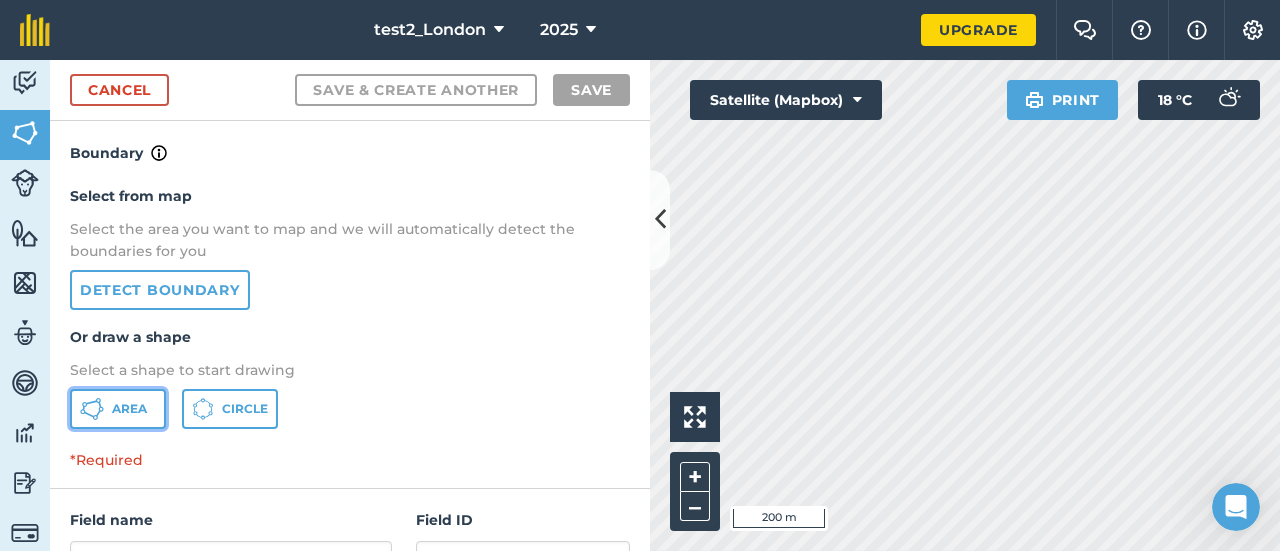 click on "Area" at bounding box center [129, 409] 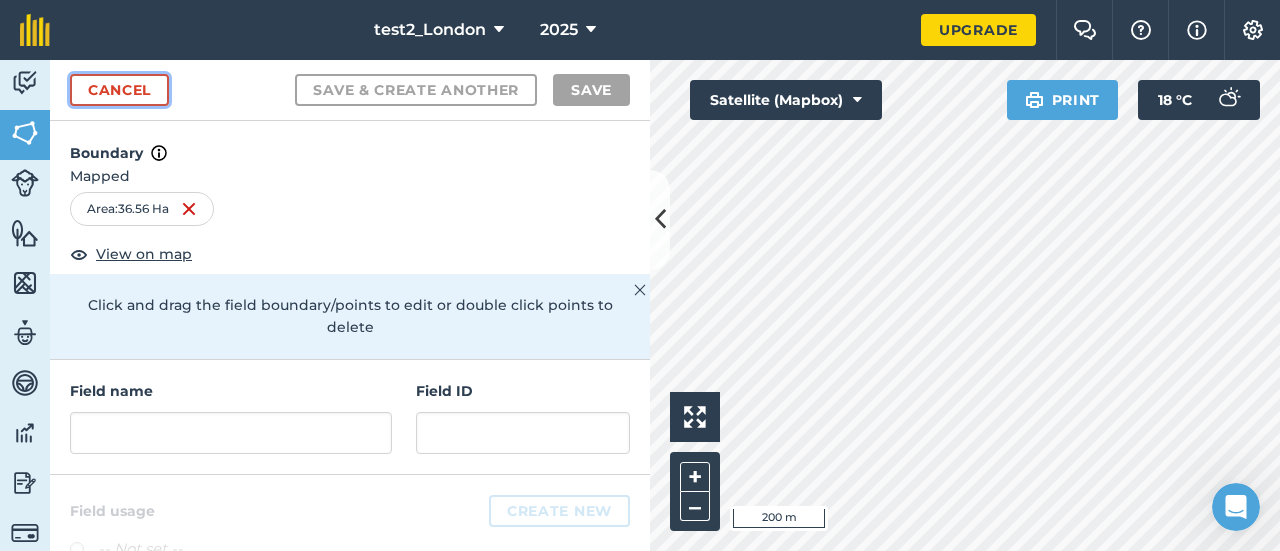 click on "Cancel" at bounding box center [119, 90] 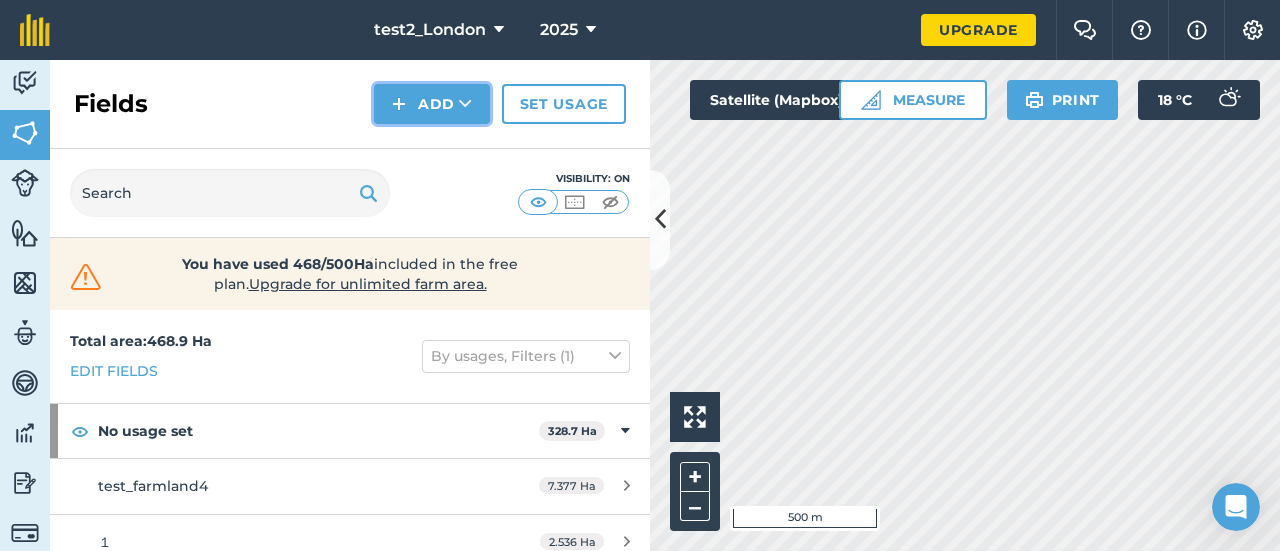 click on "Add" at bounding box center [432, 104] 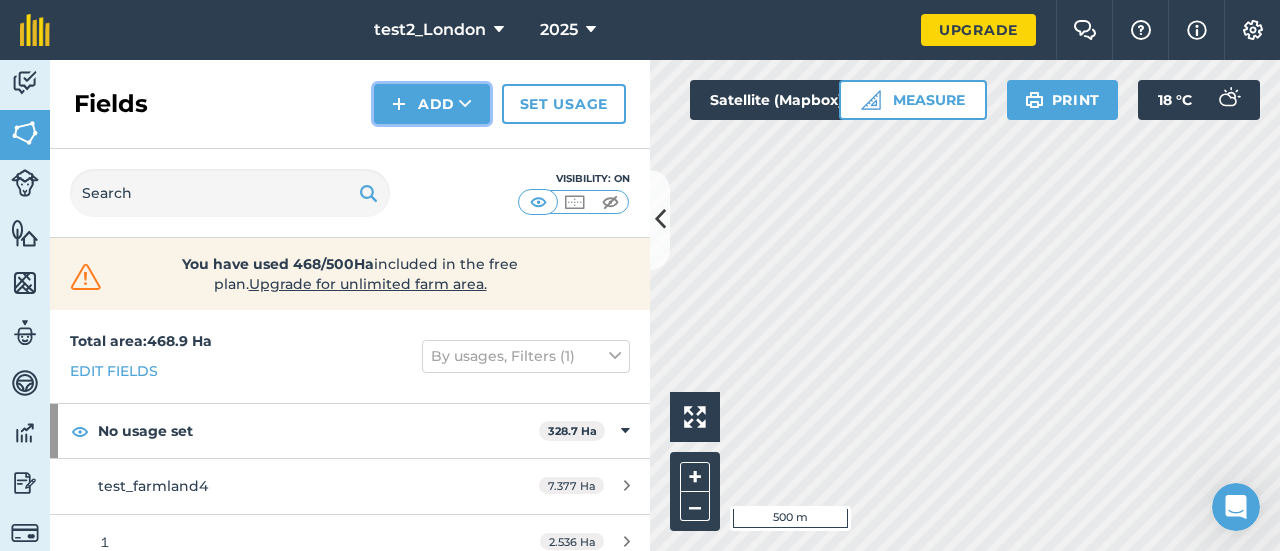 click on "Add" at bounding box center [432, 104] 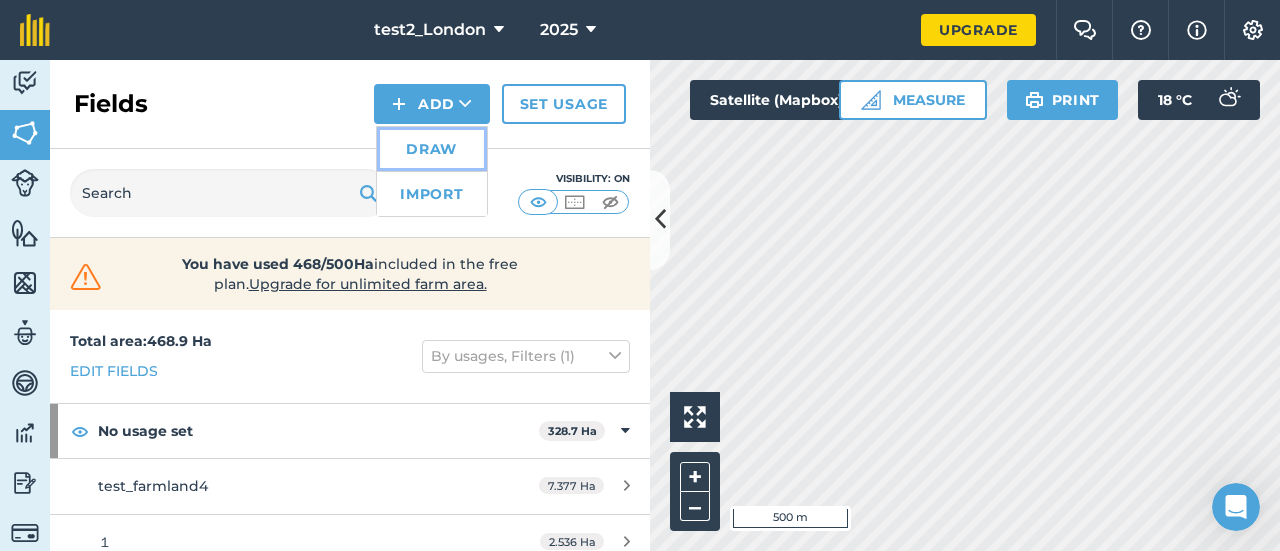 click on "Draw" at bounding box center (432, 149) 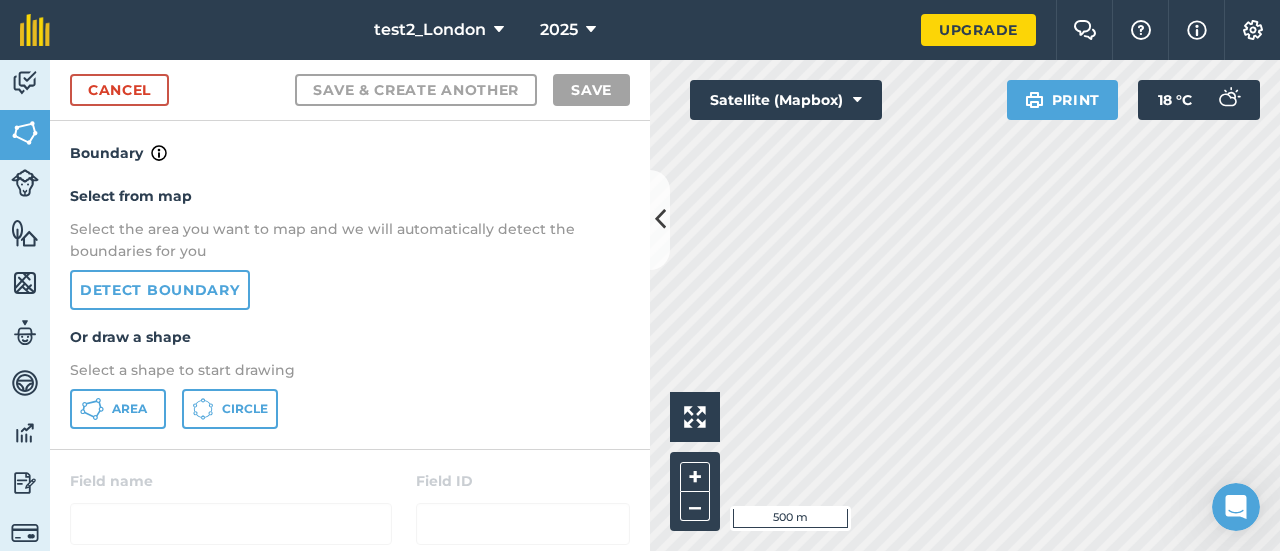 click on "Boundary   Select from map Select the area you want to map and we will automatically detect the boundaries for you Detect boundary Or draw a shape Select a shape to start drawing Area Circle Field name Field ID Field usage   Create new -- Not set -- BARLEY [PERSON_NAME] POTATOES-SWEET WHEAT" at bounding box center [350, 336] 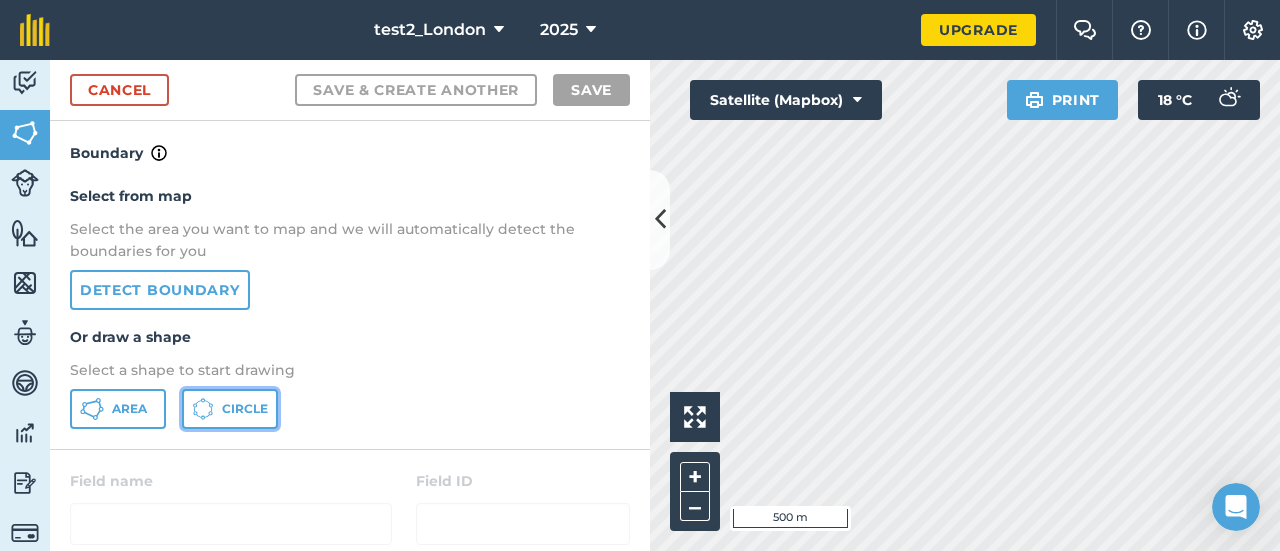 click on "Circle" at bounding box center (245, 409) 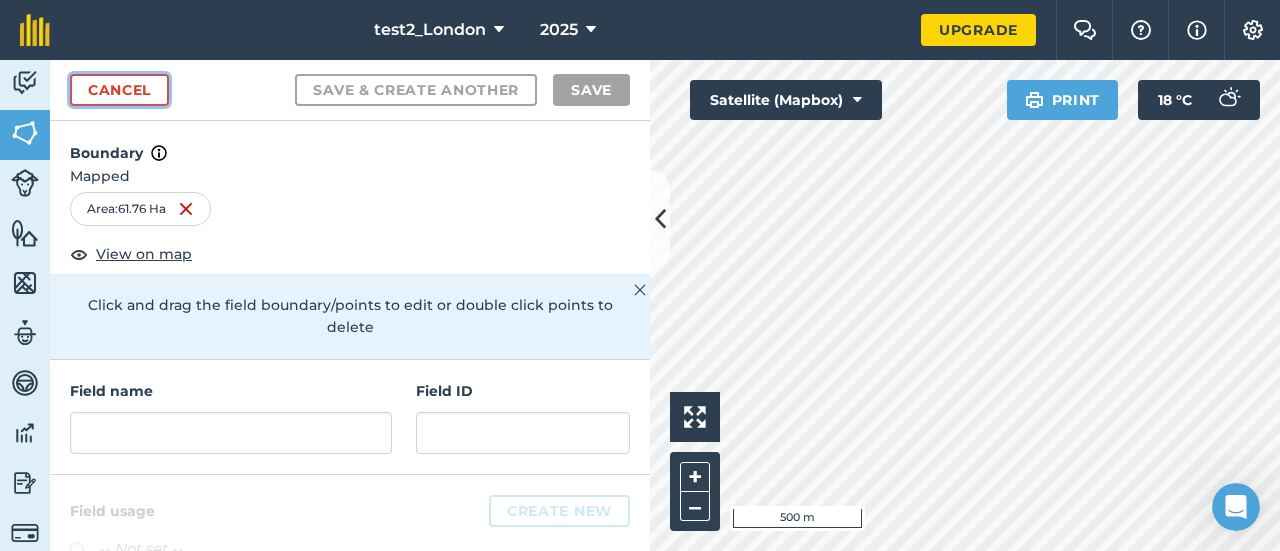 click on "Cancel" at bounding box center (119, 90) 